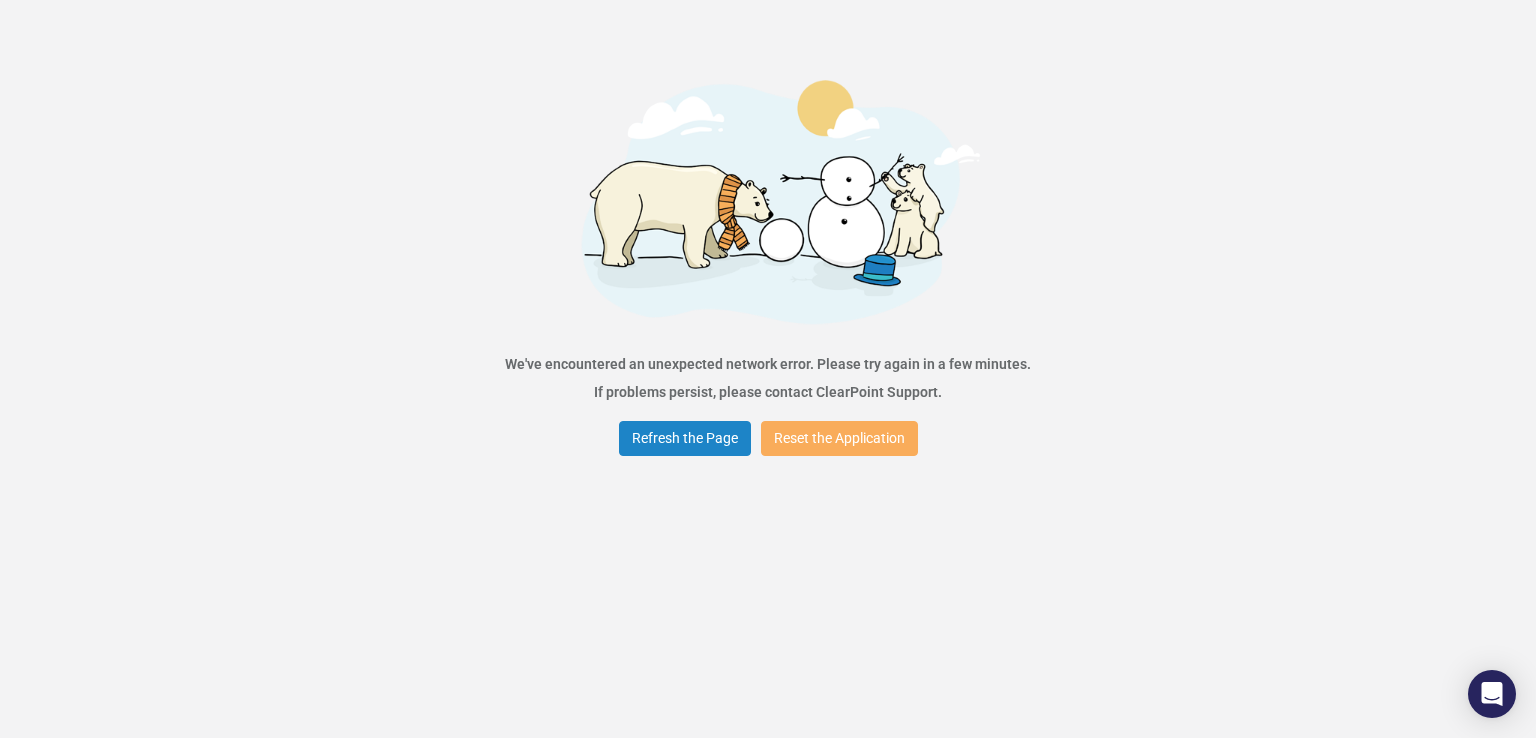 scroll, scrollTop: 0, scrollLeft: 0, axis: both 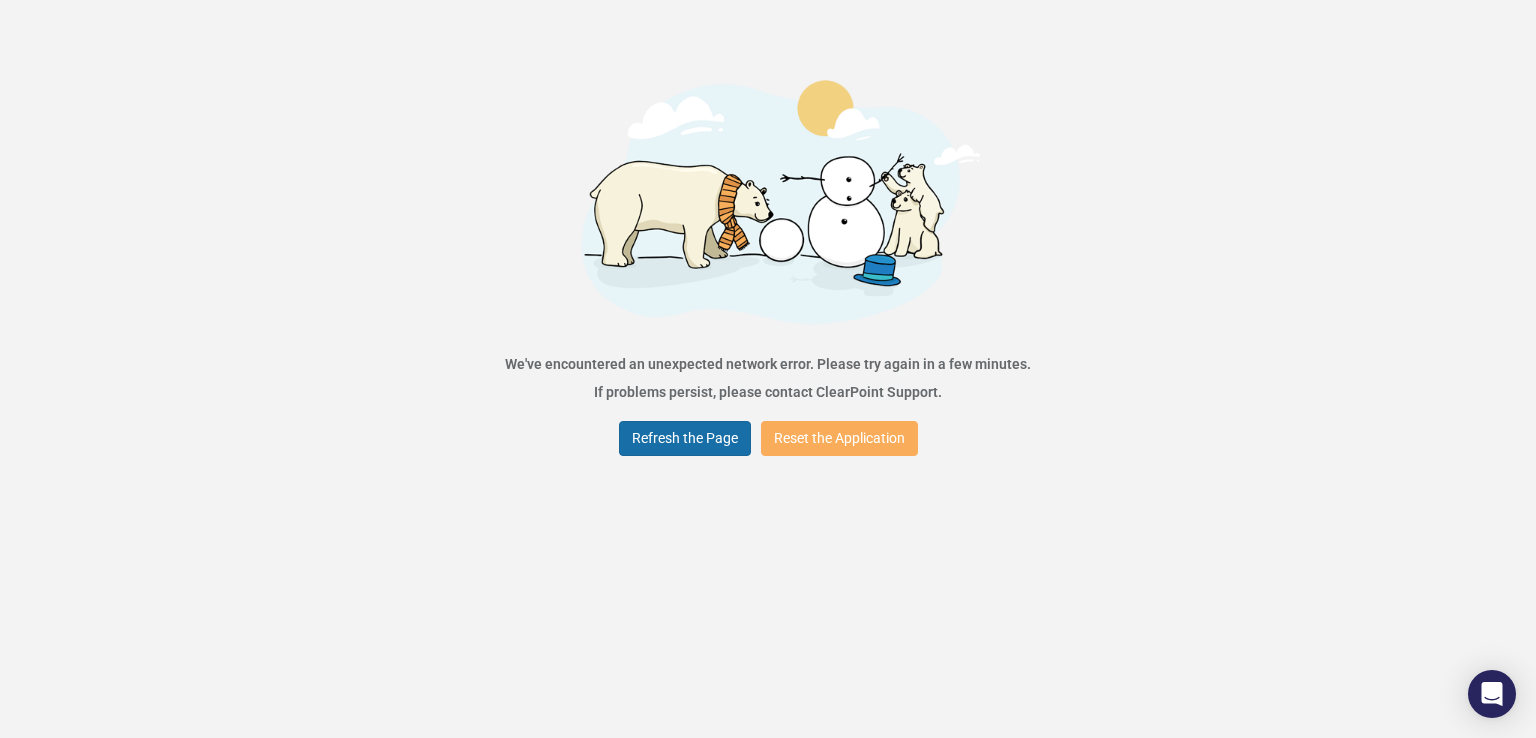 click on "Refresh the Page" at bounding box center [685, 438] 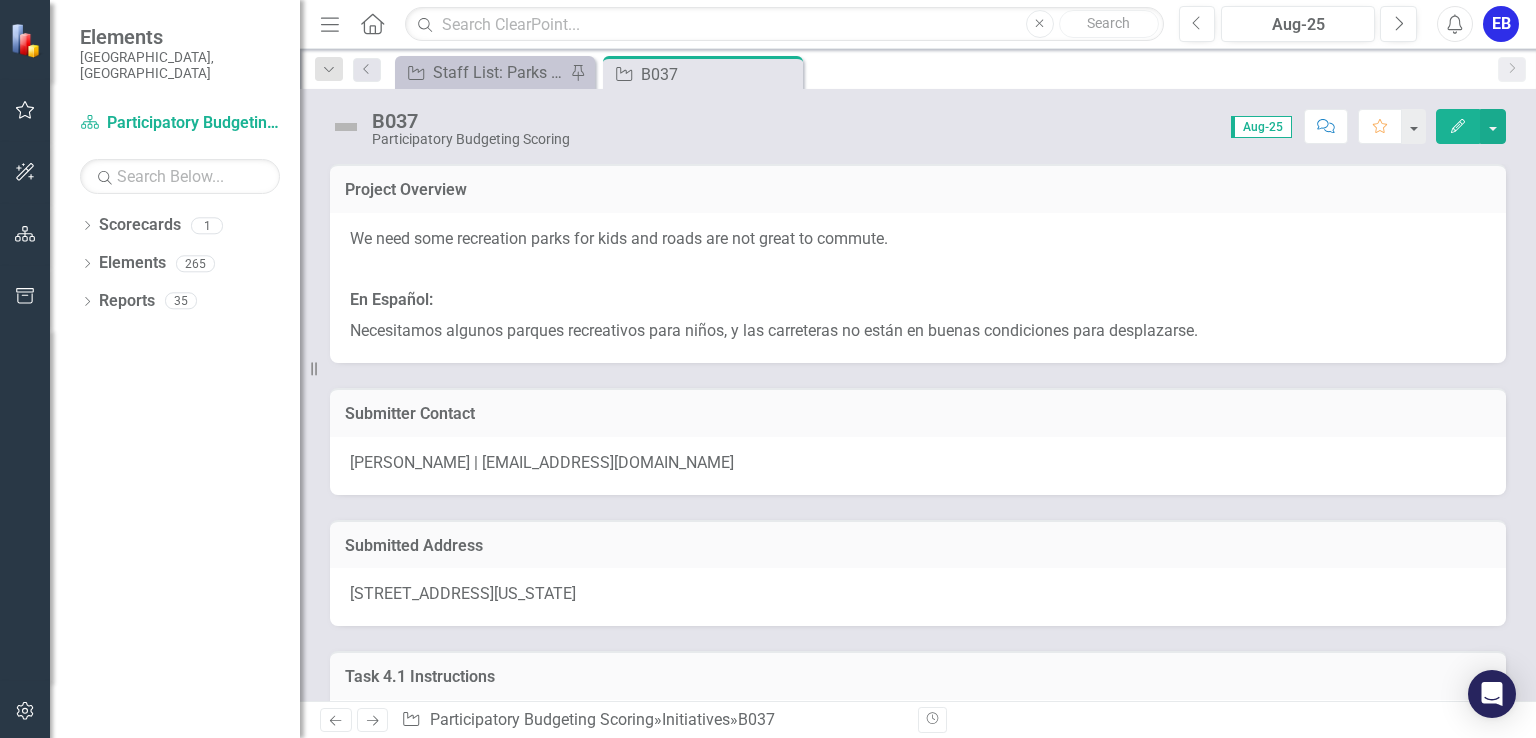 scroll, scrollTop: 0, scrollLeft: 0, axis: both 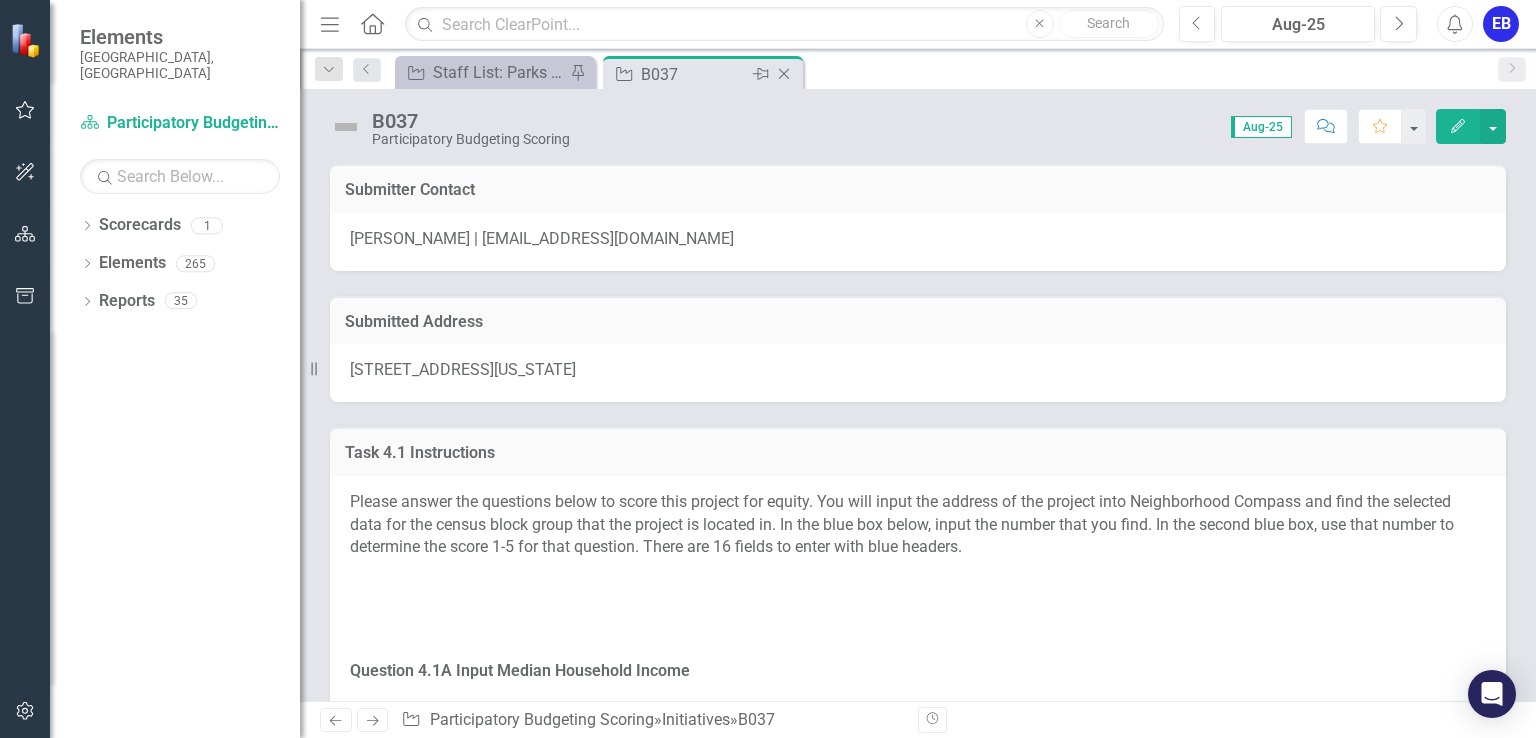 click 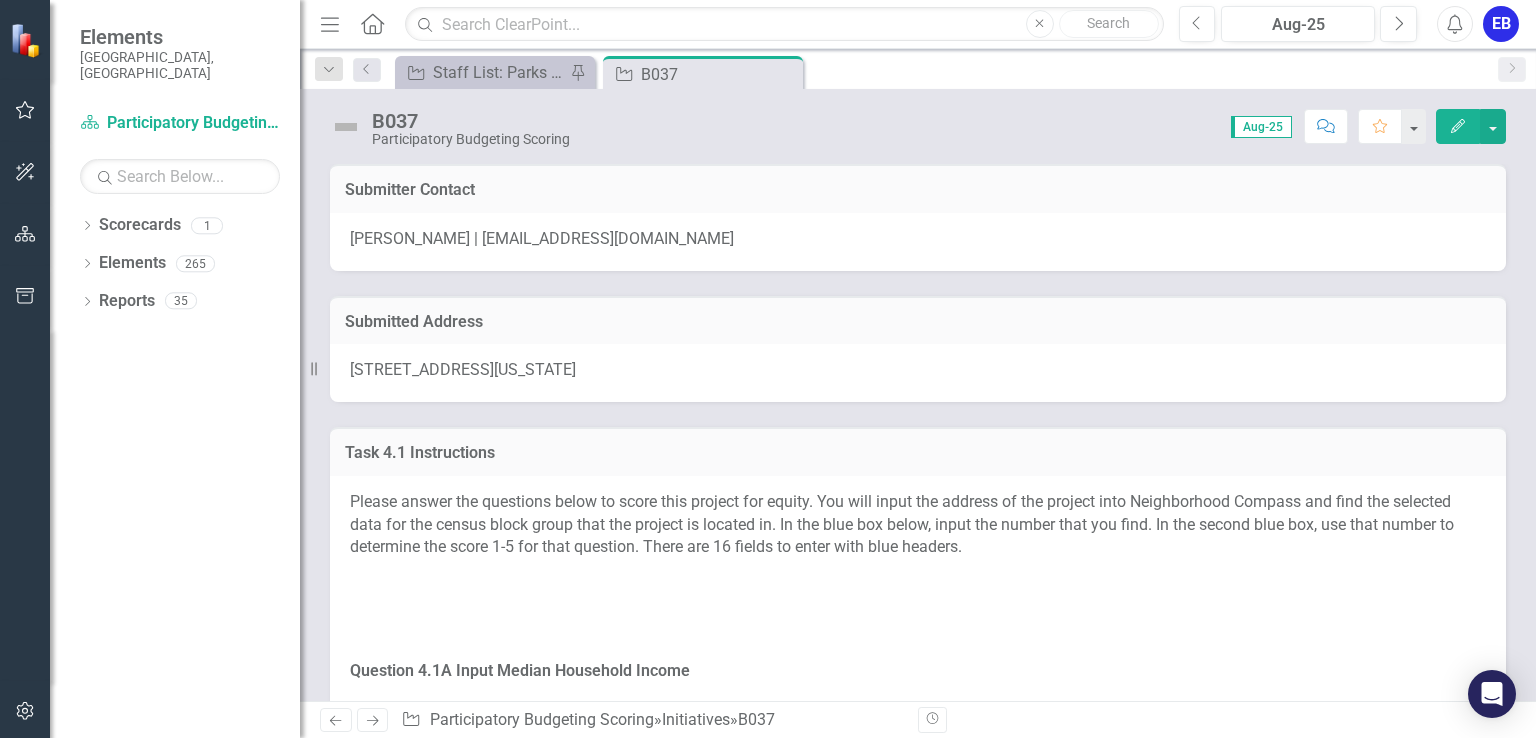 click on "Initiative Staff List: Parks and Recreation (Spanish) Pin Initiative B037 Pin Close" at bounding box center [939, 72] 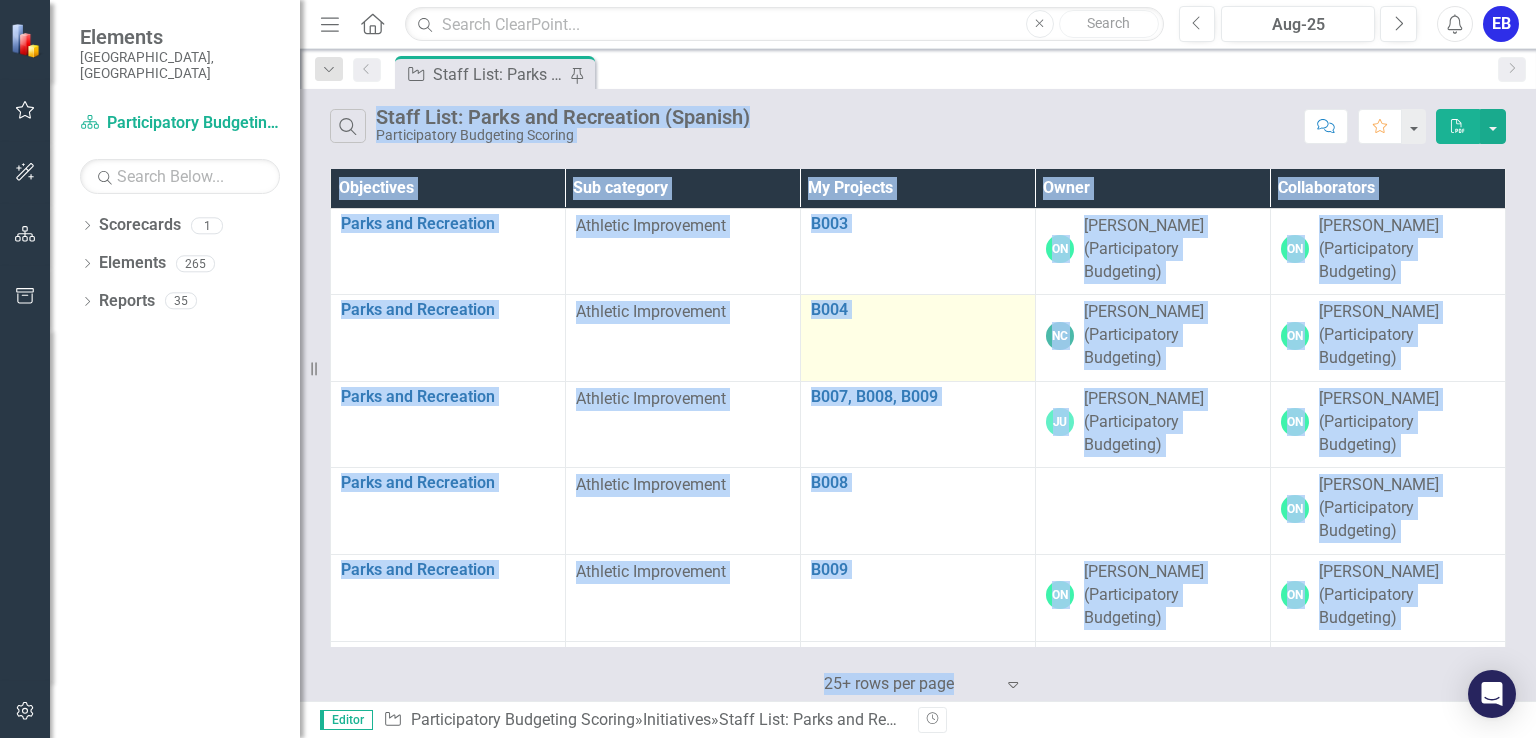 click on "B004 Edit Edit Initiative Link Open Element" at bounding box center [917, 338] 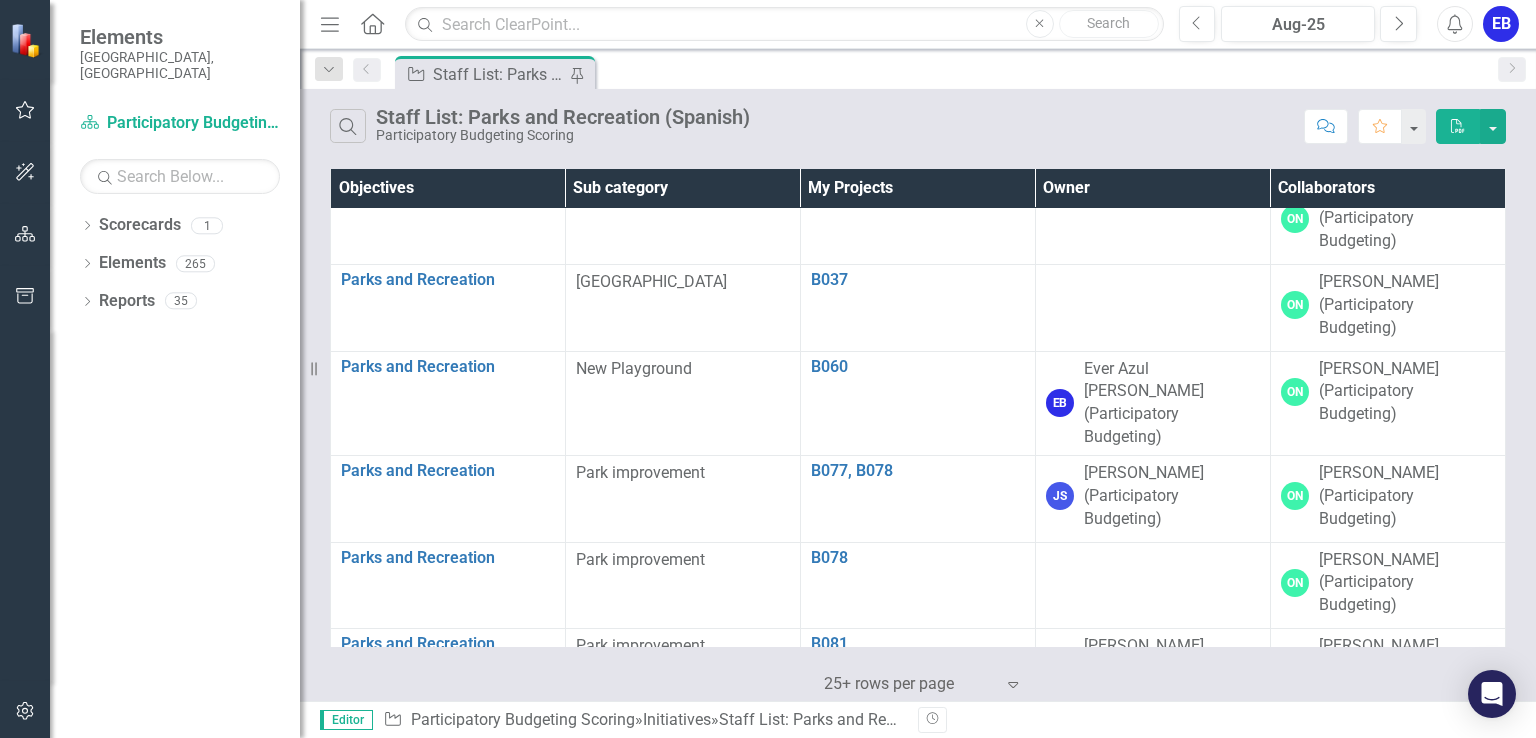 scroll, scrollTop: 640, scrollLeft: 0, axis: vertical 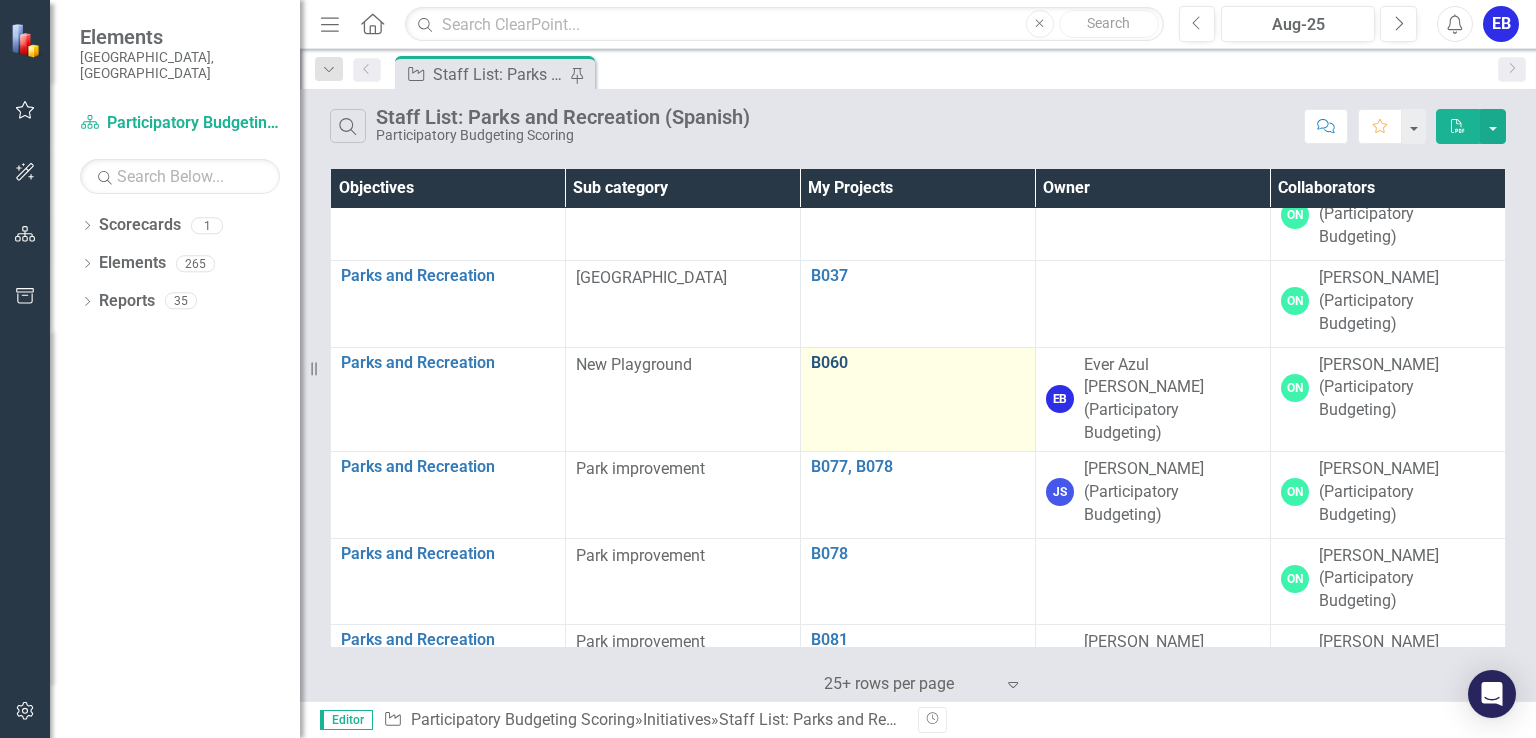 click on "B060" at bounding box center (918, 363) 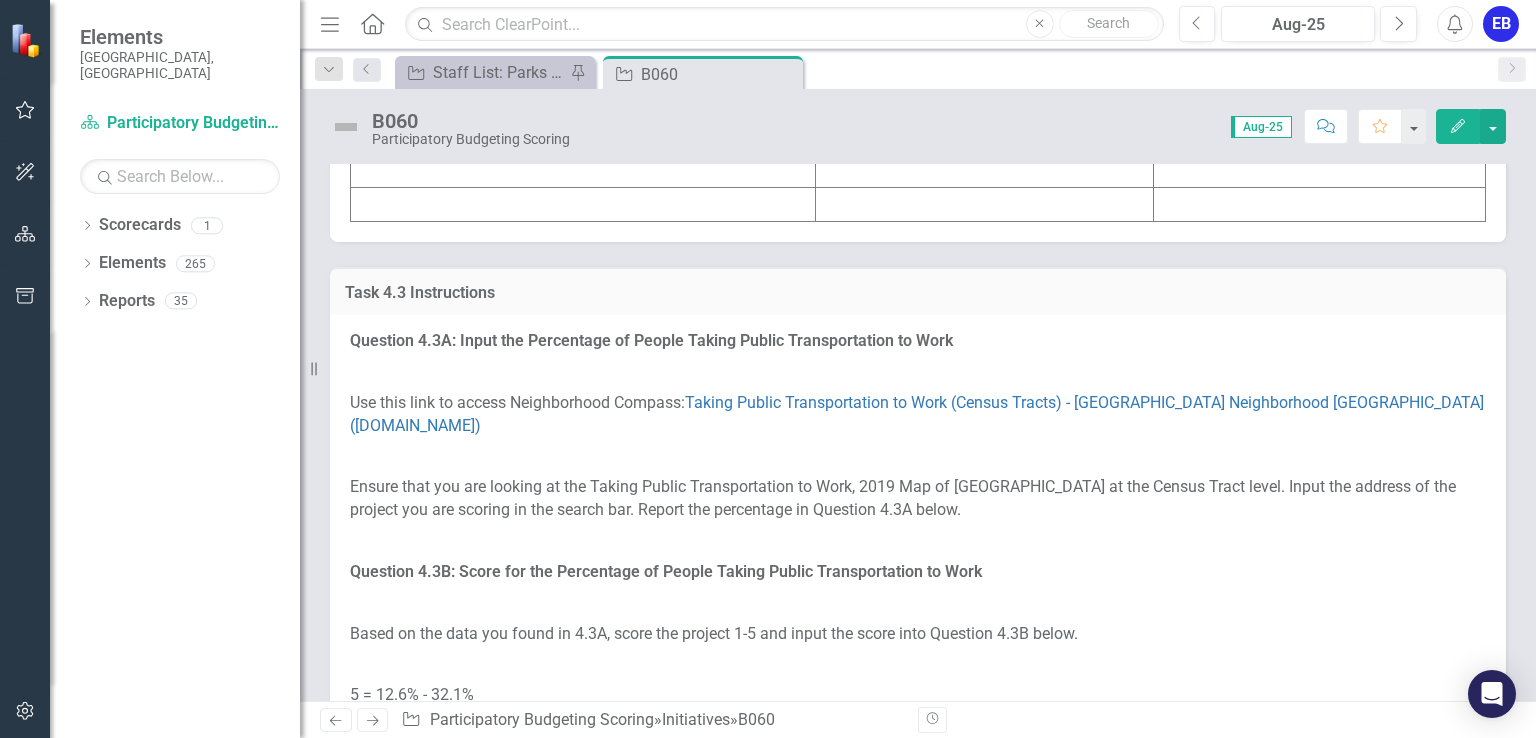 scroll, scrollTop: 4336, scrollLeft: 0, axis: vertical 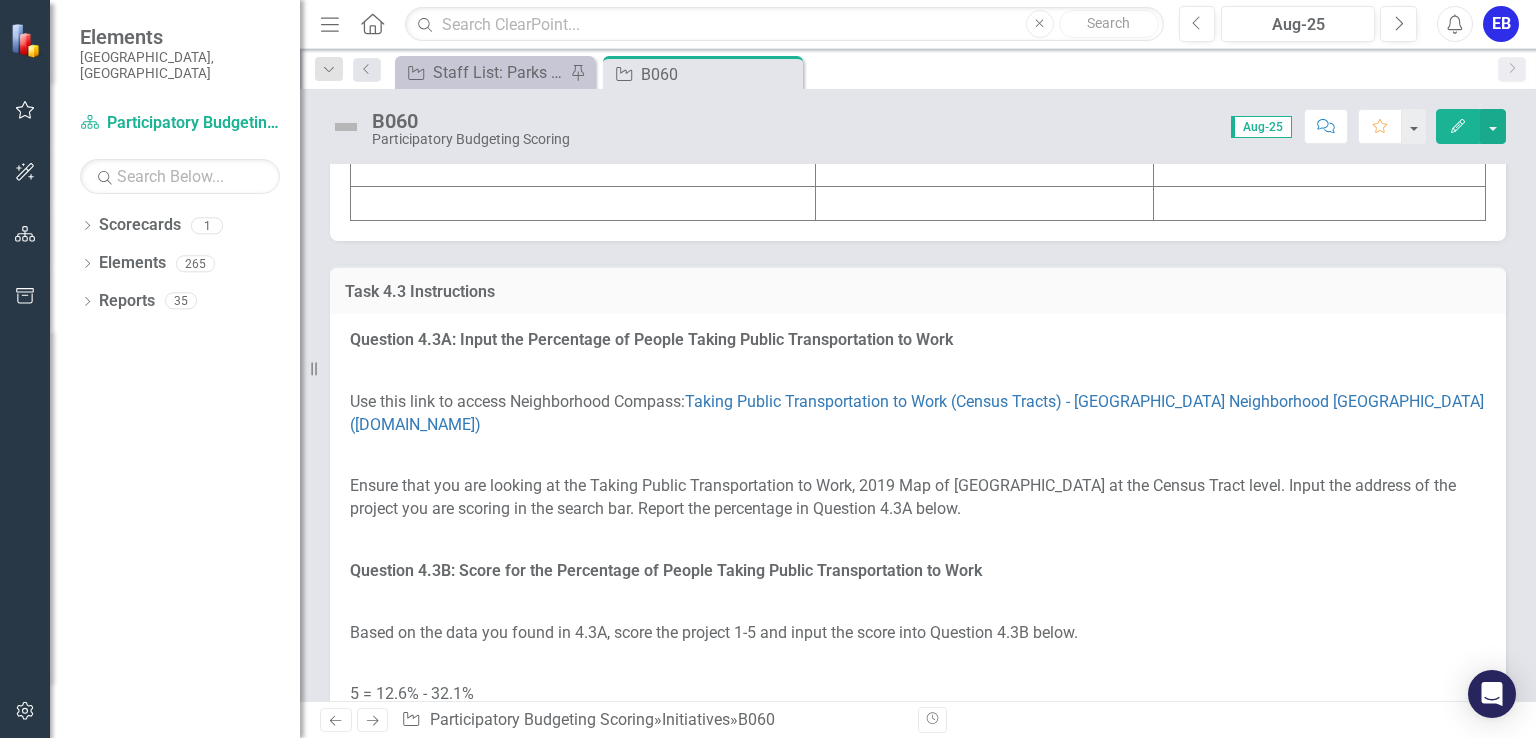 click at bounding box center [985, -67] 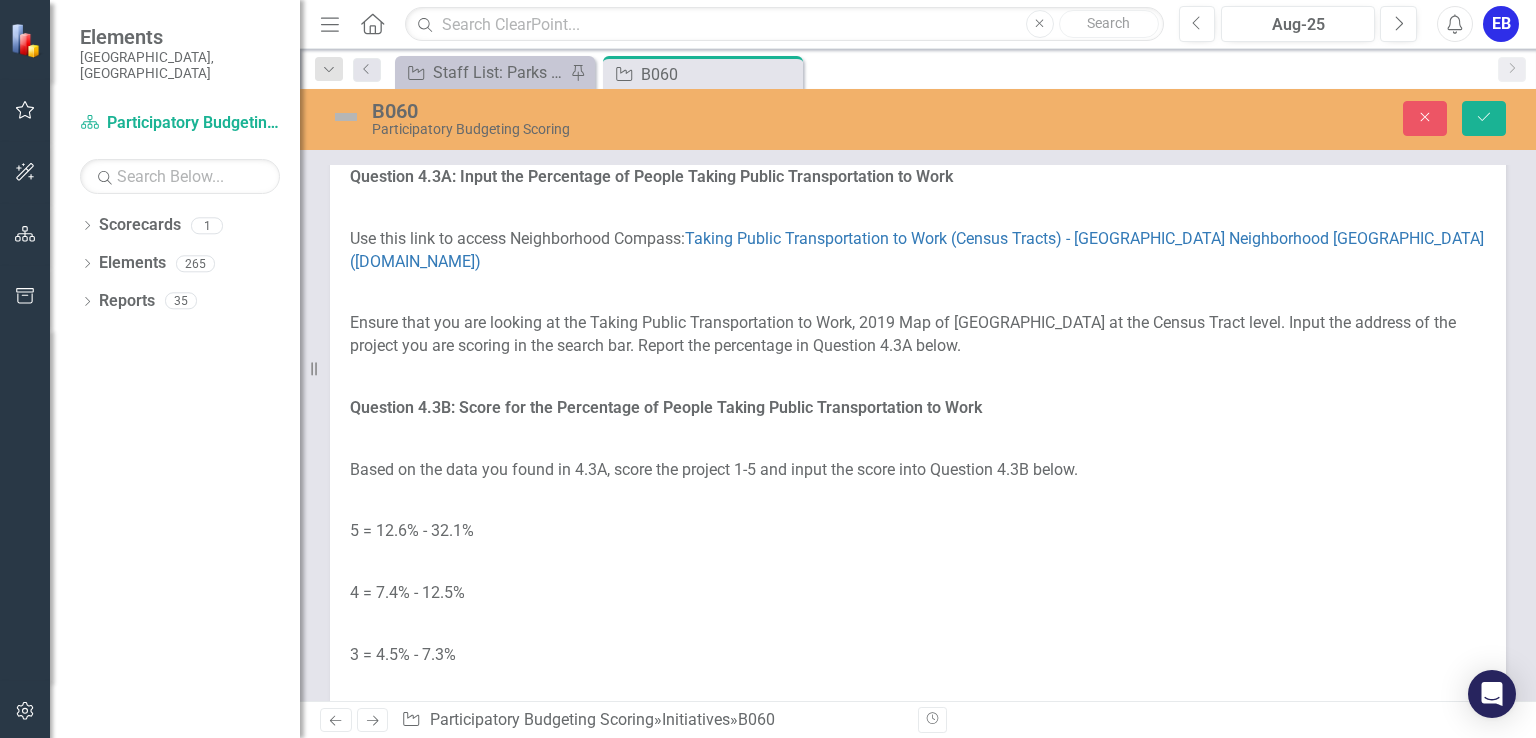 click 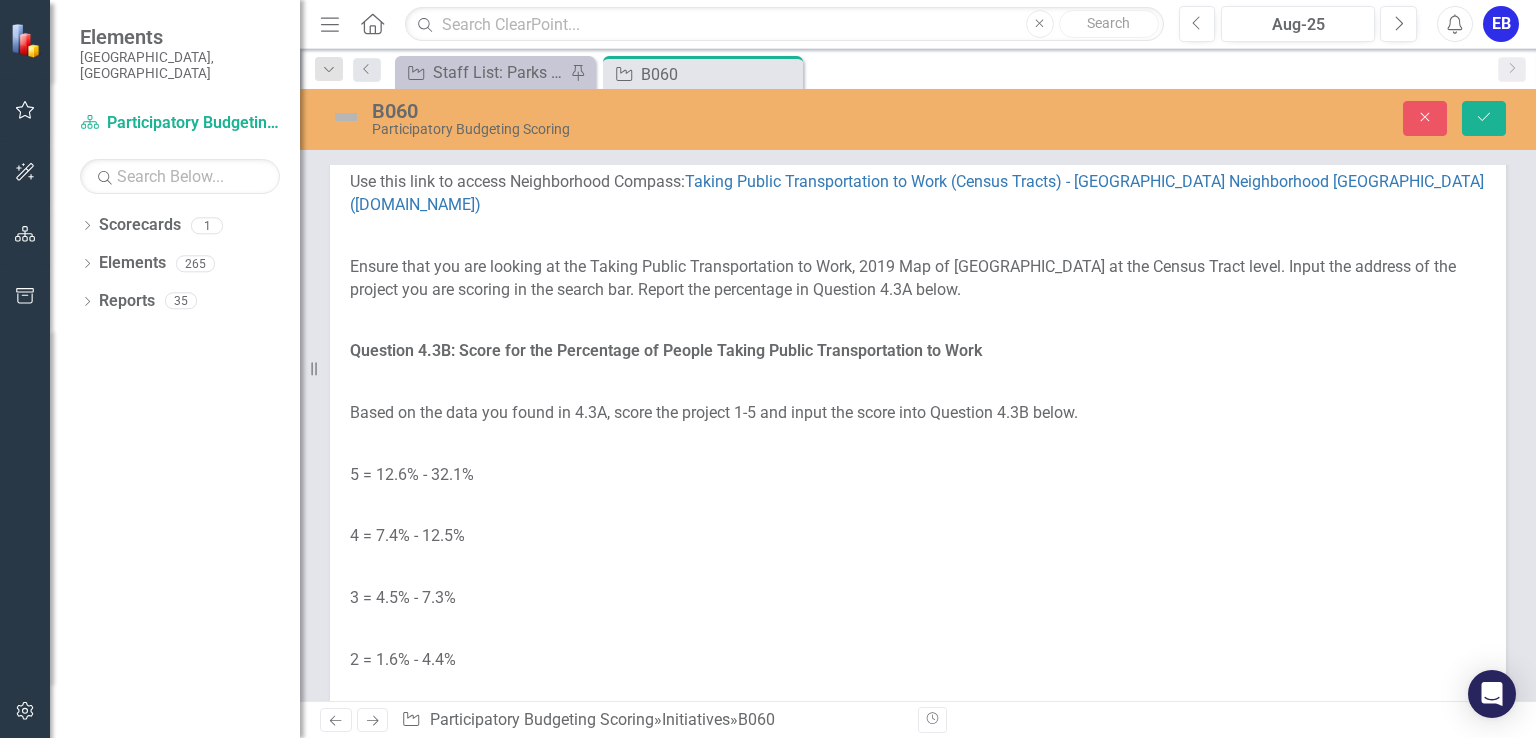 type on "<table border="1">
<colgroup>
<col>
<col>
<col>
</colgroup>
<tbody>
<tr>
<td><strong>Initiative</strong></td>
<td><strong>Score</strong></td>
<td><strong>Value</strong></td>
</tr>
<tr>
<td>&nbsp;</td>
<td>&nbsp;</td>
<td>&nbsp;</td>
</tr>
<tr>
<td>&nbsp;</td>
<td>&nbsp;</td>
<td>&nbsp;</td>
</tr>
<tr>
<td>&nbsp;</td>
<td>&nbsp;</td>
<td>&nbsp;</td>
</tr>
<tr>
<td>&nbsp;</td>
<td>&nbsp;</td>
<td>&nbsp;</td>
</tr>
<tr>
<td>&nbsp;</td>
<td>&nbsp;</td>
<td>&nbsp;</td>
</tr>
<tr>
<td>&nbsp;</td>
<td>&nbsp;</td>
<td>&nbsp;</td>
</tr>
<tr>
<td>&nbsp;</td>
<td>&nbsp;</td>
<td>&nbsp;</td>
</tr>
<tr>
<td>&nbsp;</td>
<td>&nbsp;</td>
<td>&nbsp;</td>
</tr>
<tr>
<td>&nbsp;</td>
<td>&nbsp;</td>
<td>&nbsp;</td>
</tr>
</tbody>
</table>" 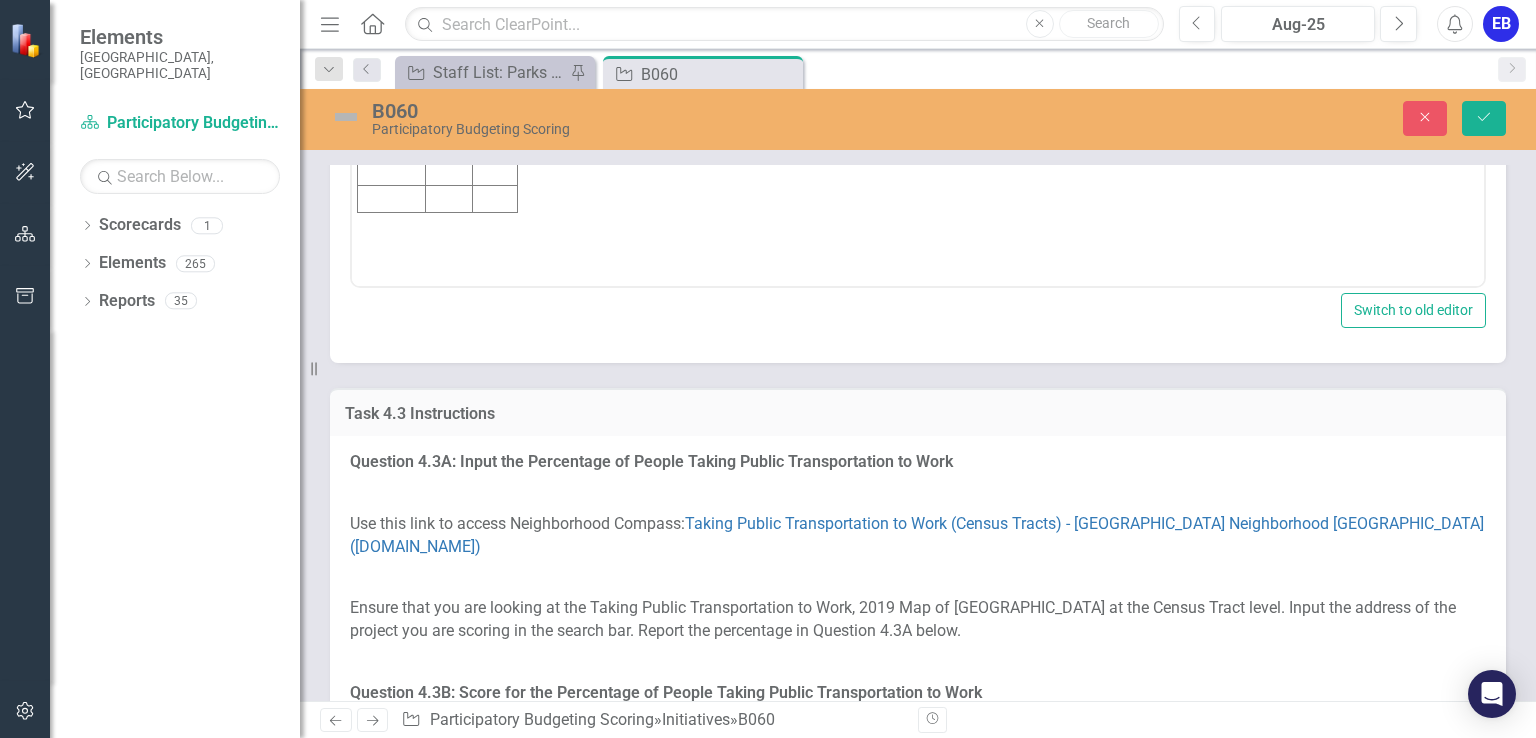 scroll, scrollTop: 0, scrollLeft: 0, axis: both 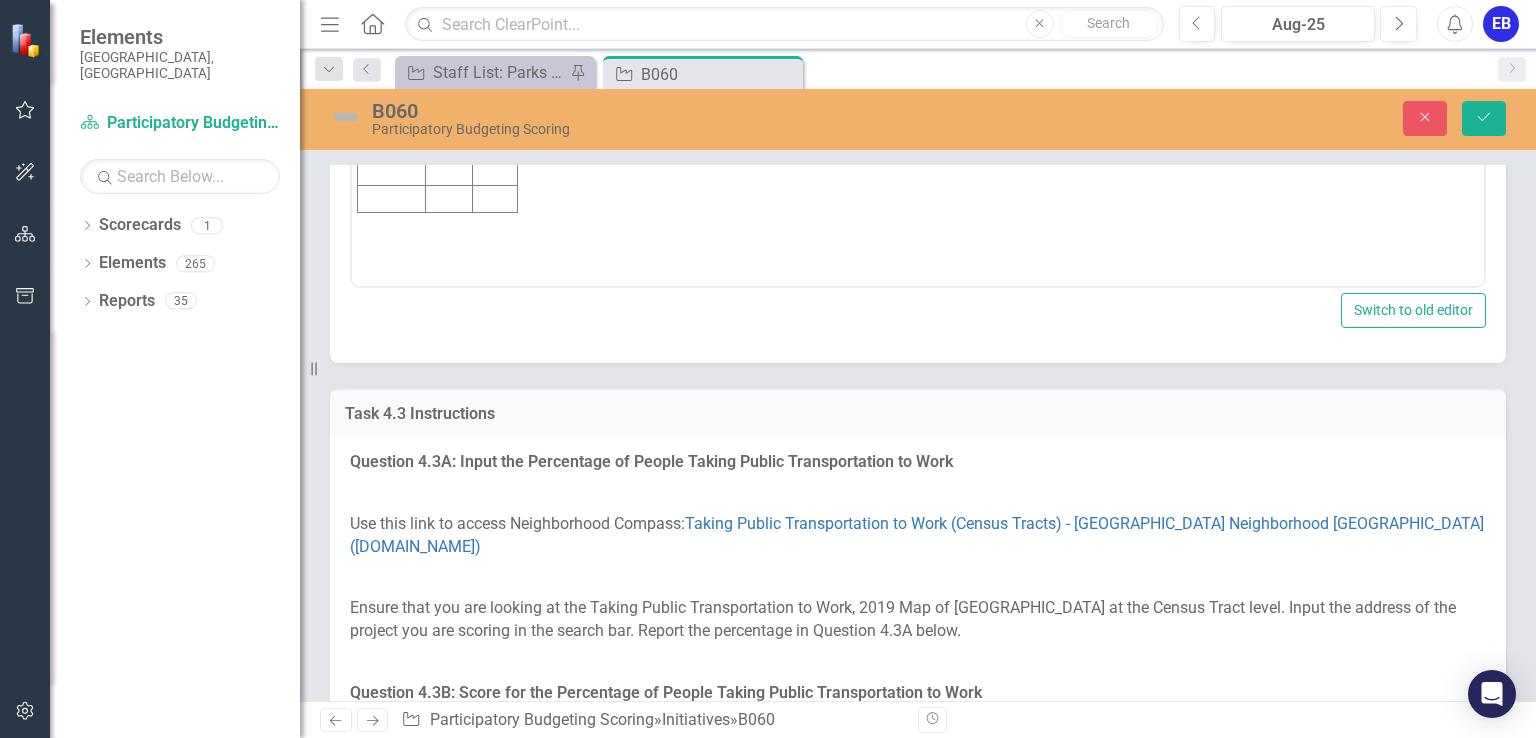 click at bounding box center [448, -17] 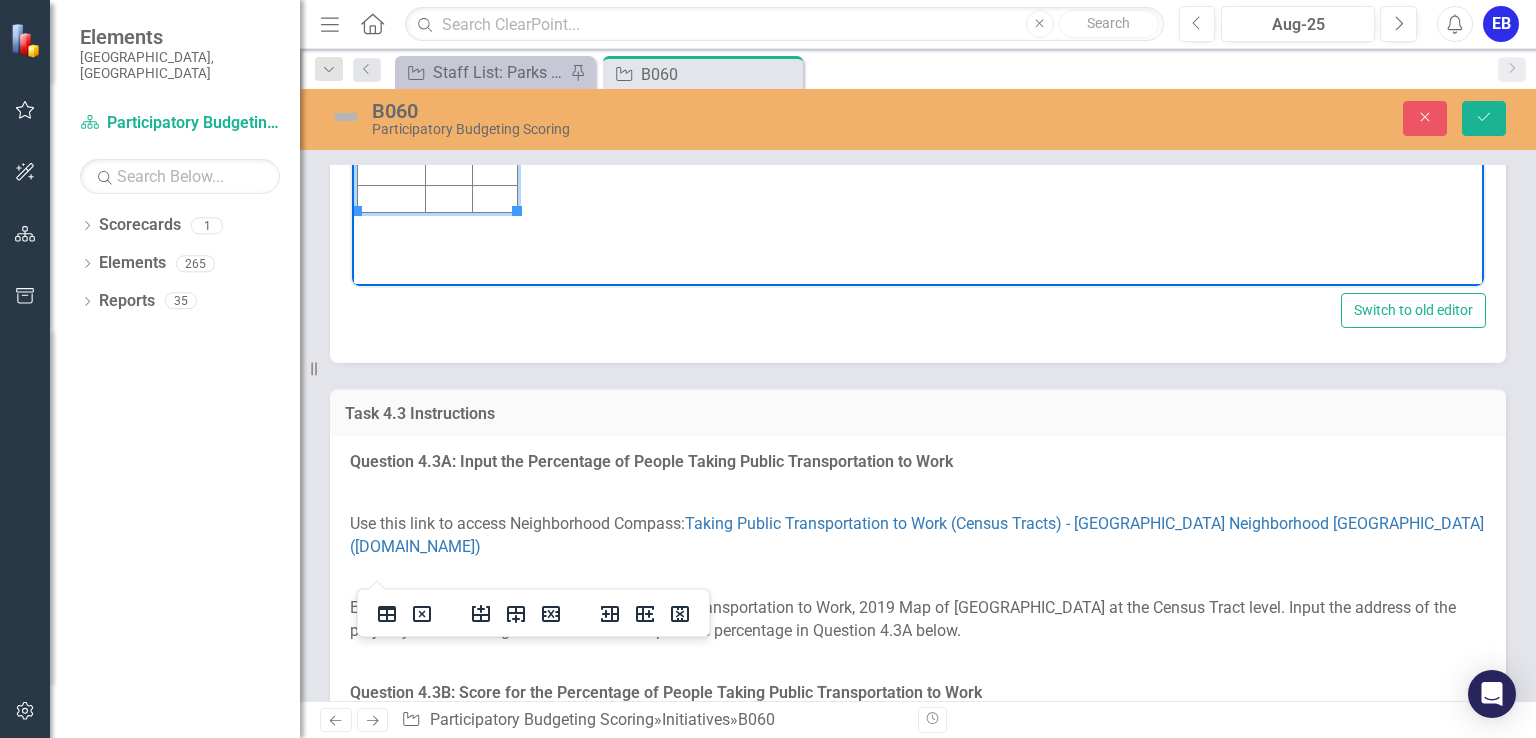 type 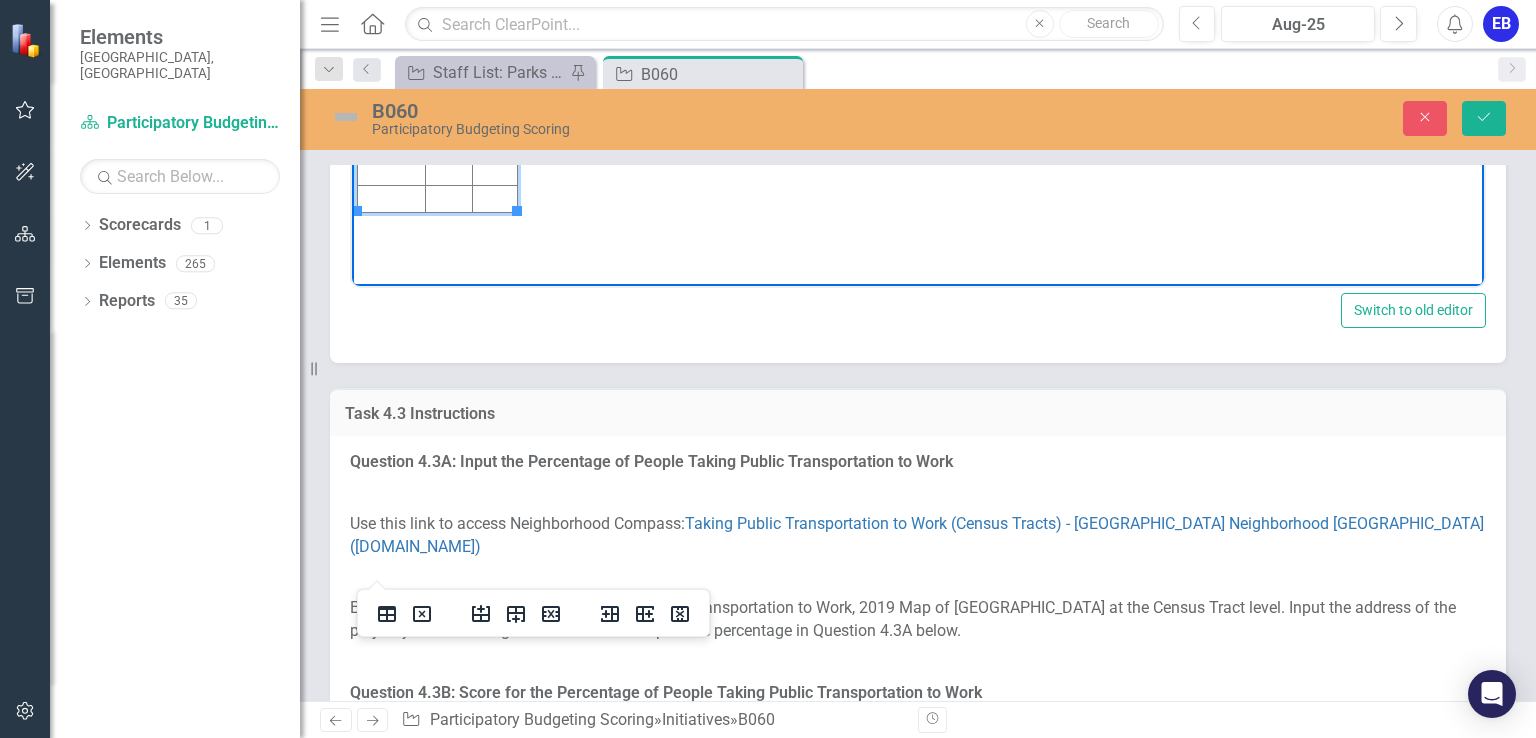 click at bounding box center (495, -17) 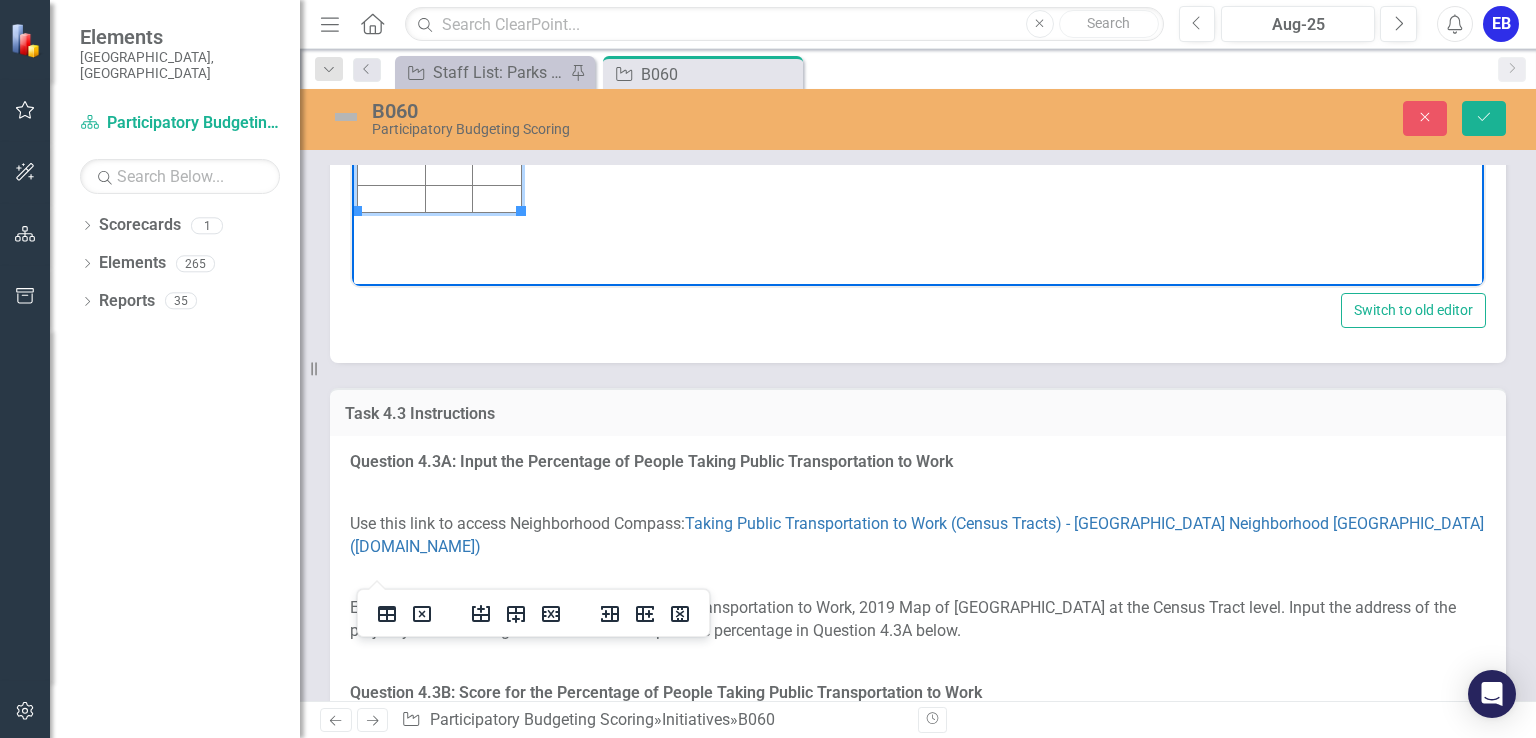 click at bounding box center [392, -17] 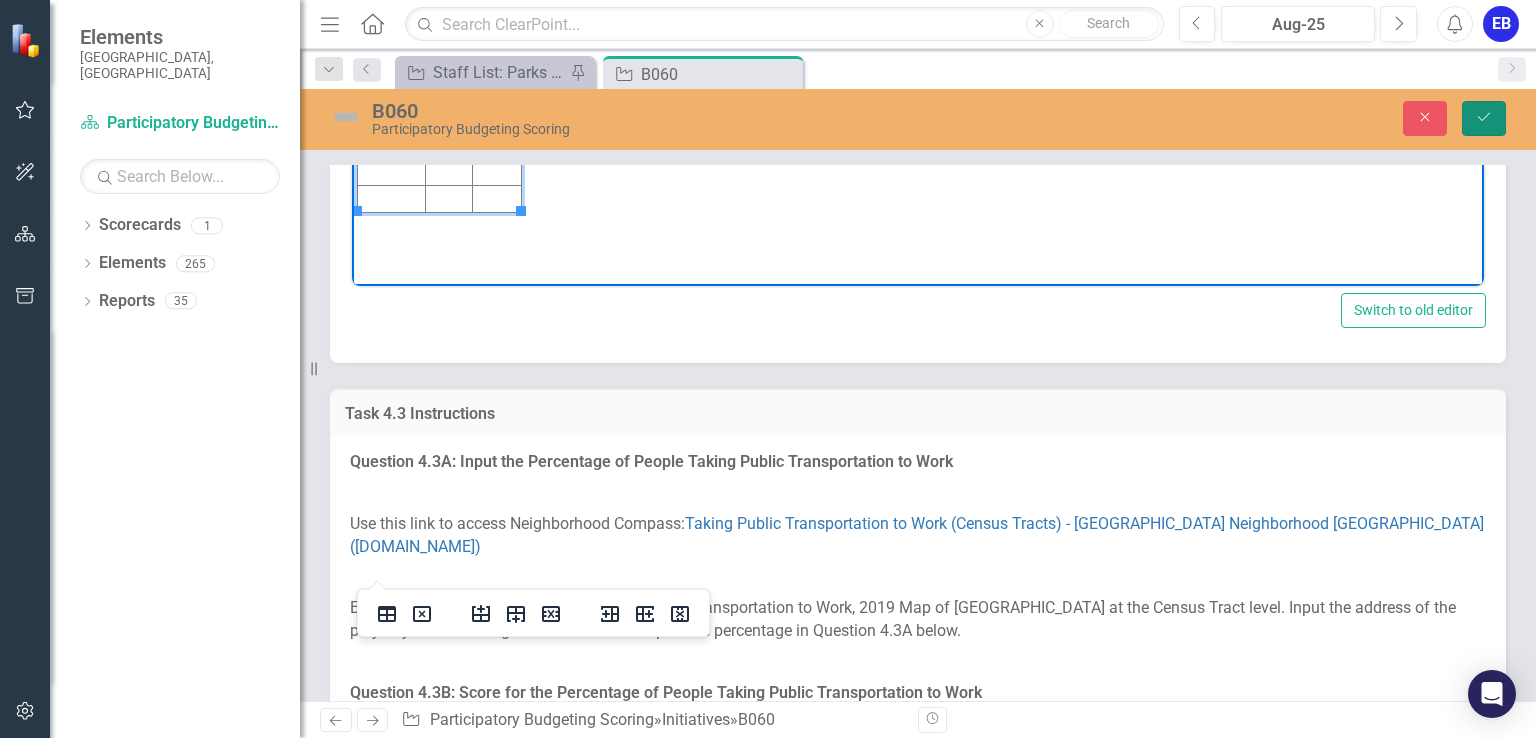 click on "Save" at bounding box center (1484, 118) 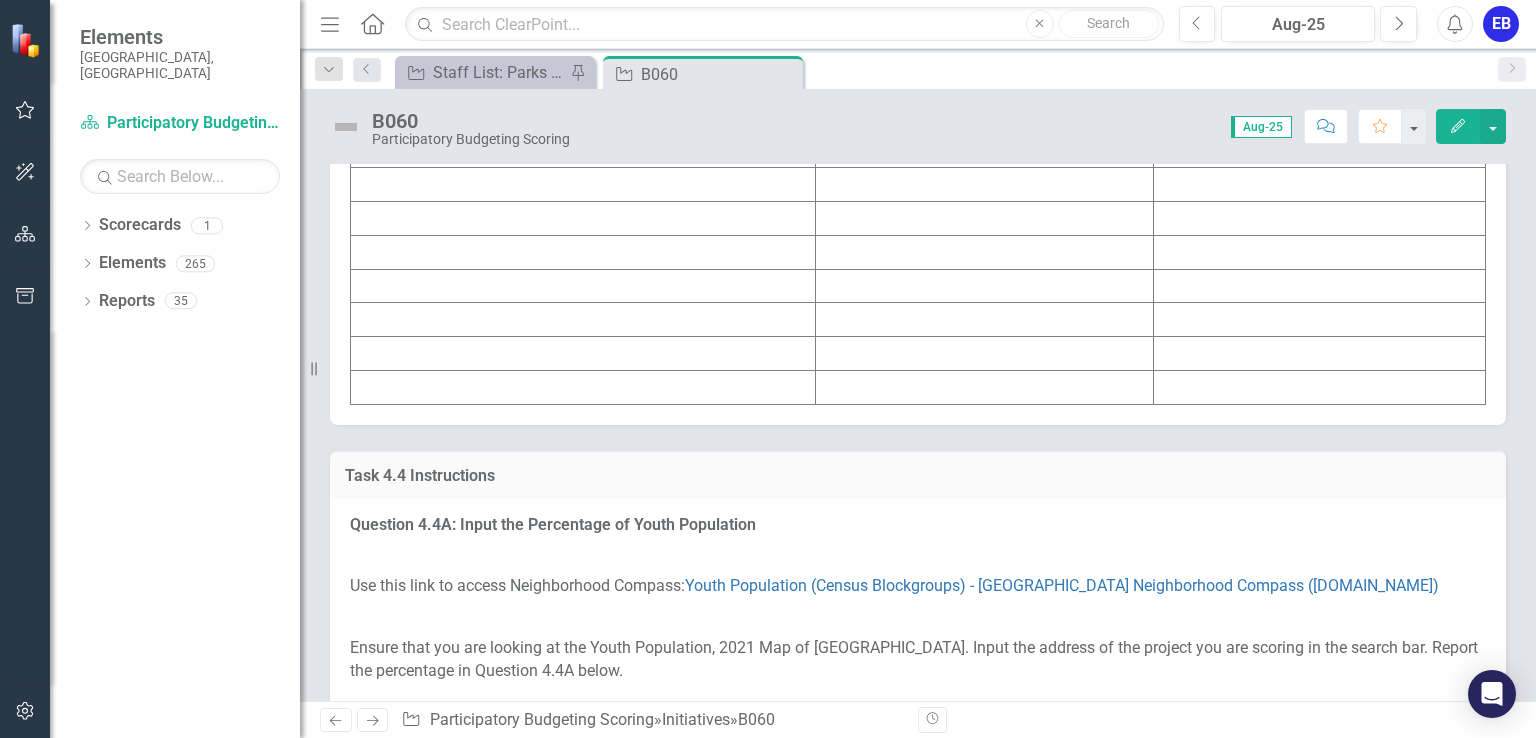 scroll, scrollTop: 5340, scrollLeft: 0, axis: vertical 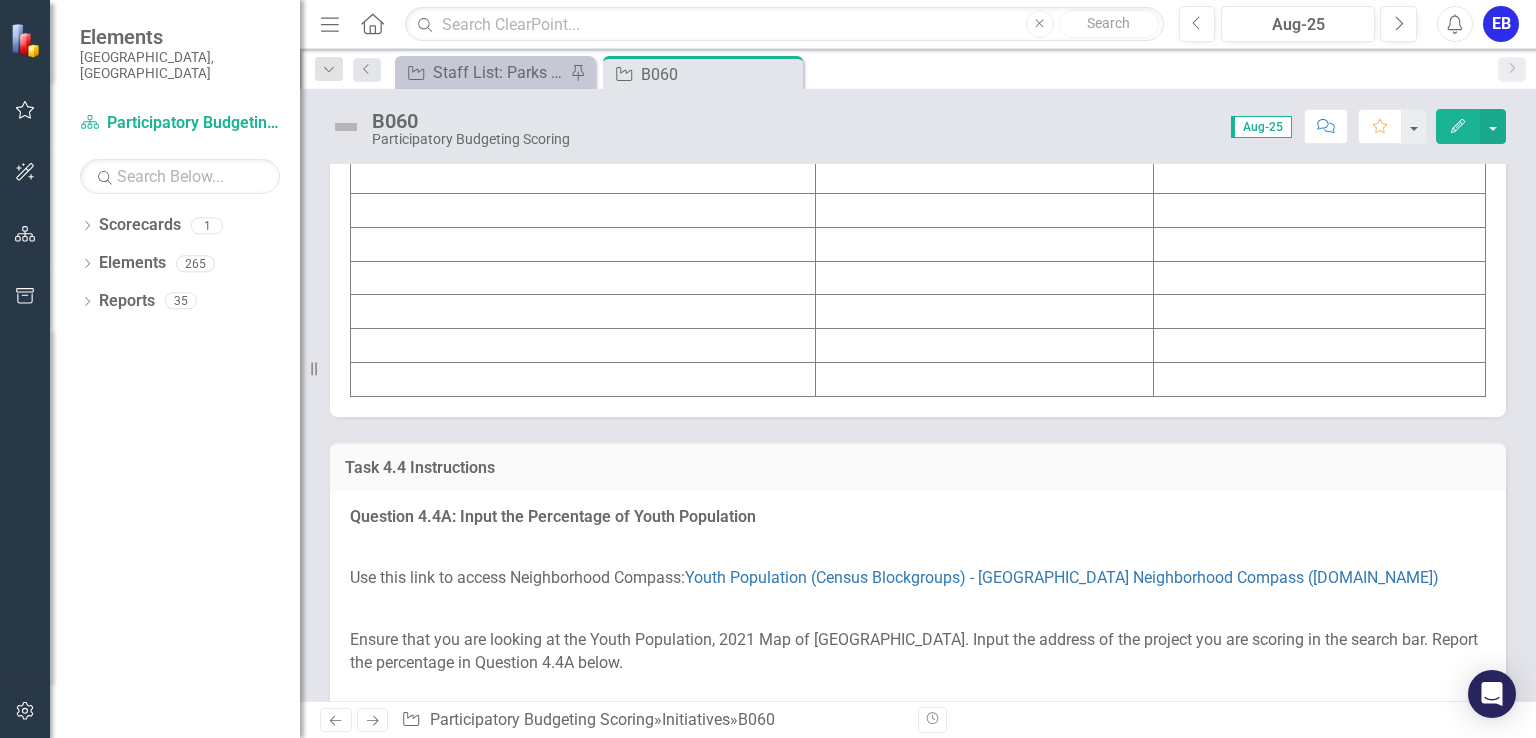 click at bounding box center (985, 109) 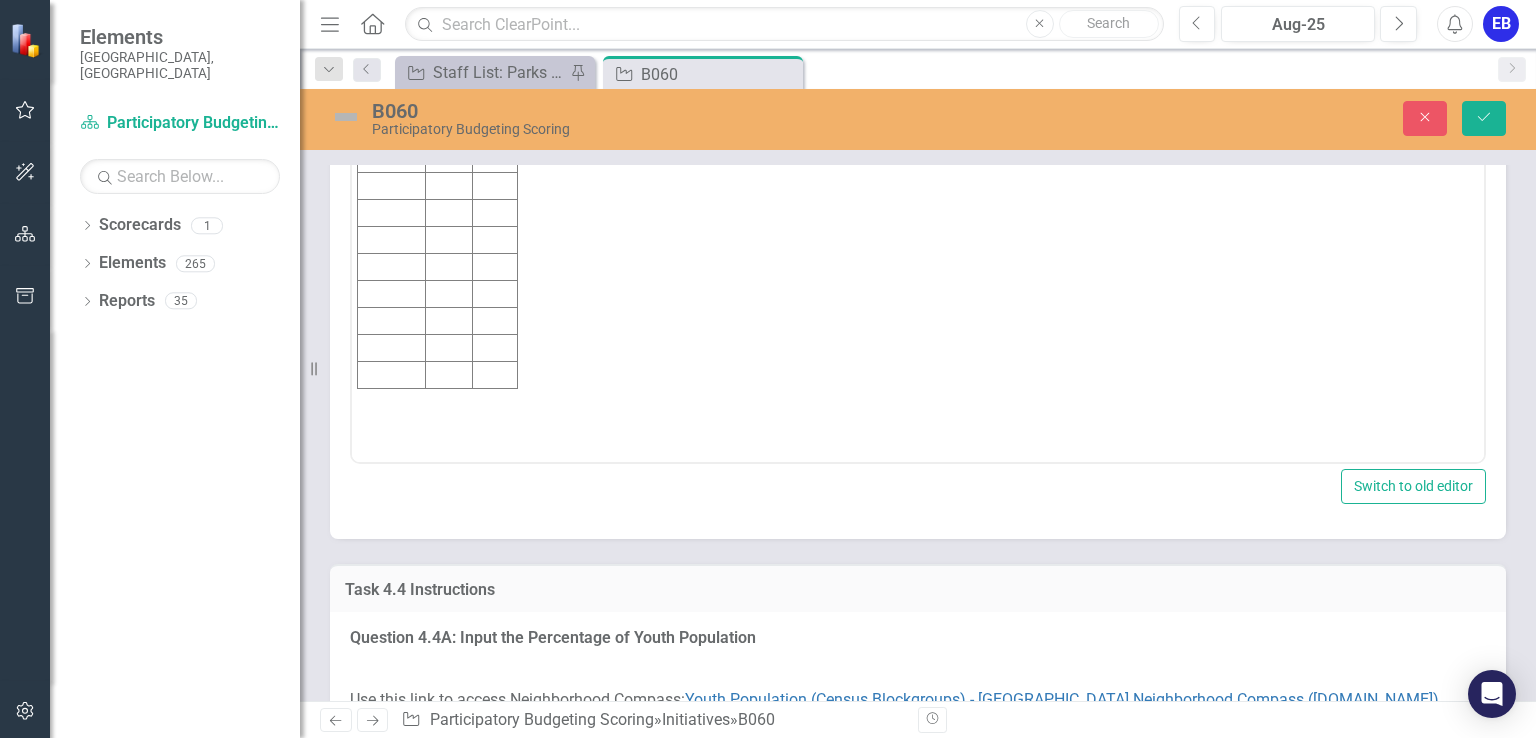 scroll, scrollTop: 0, scrollLeft: 0, axis: both 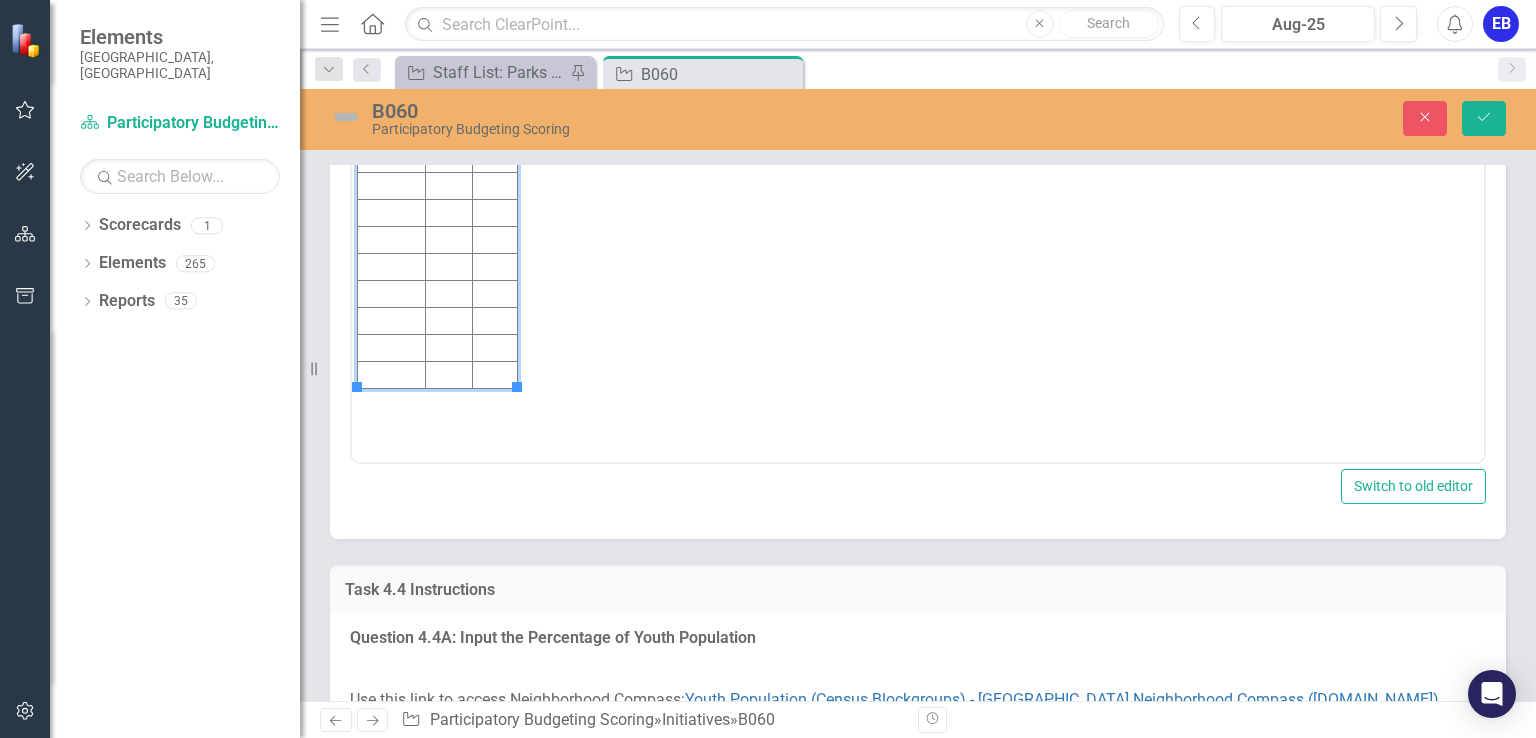 click at bounding box center [448, 158] 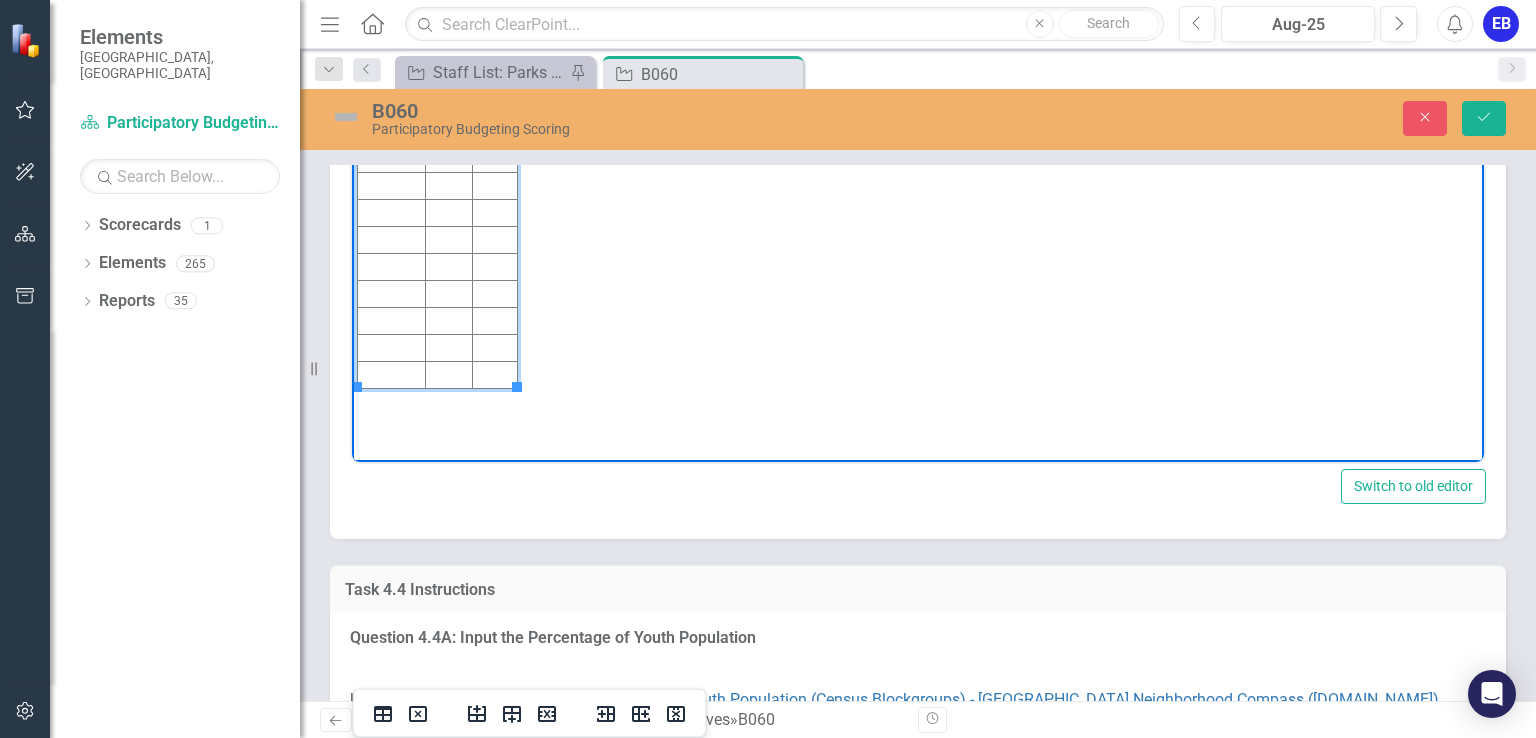 type 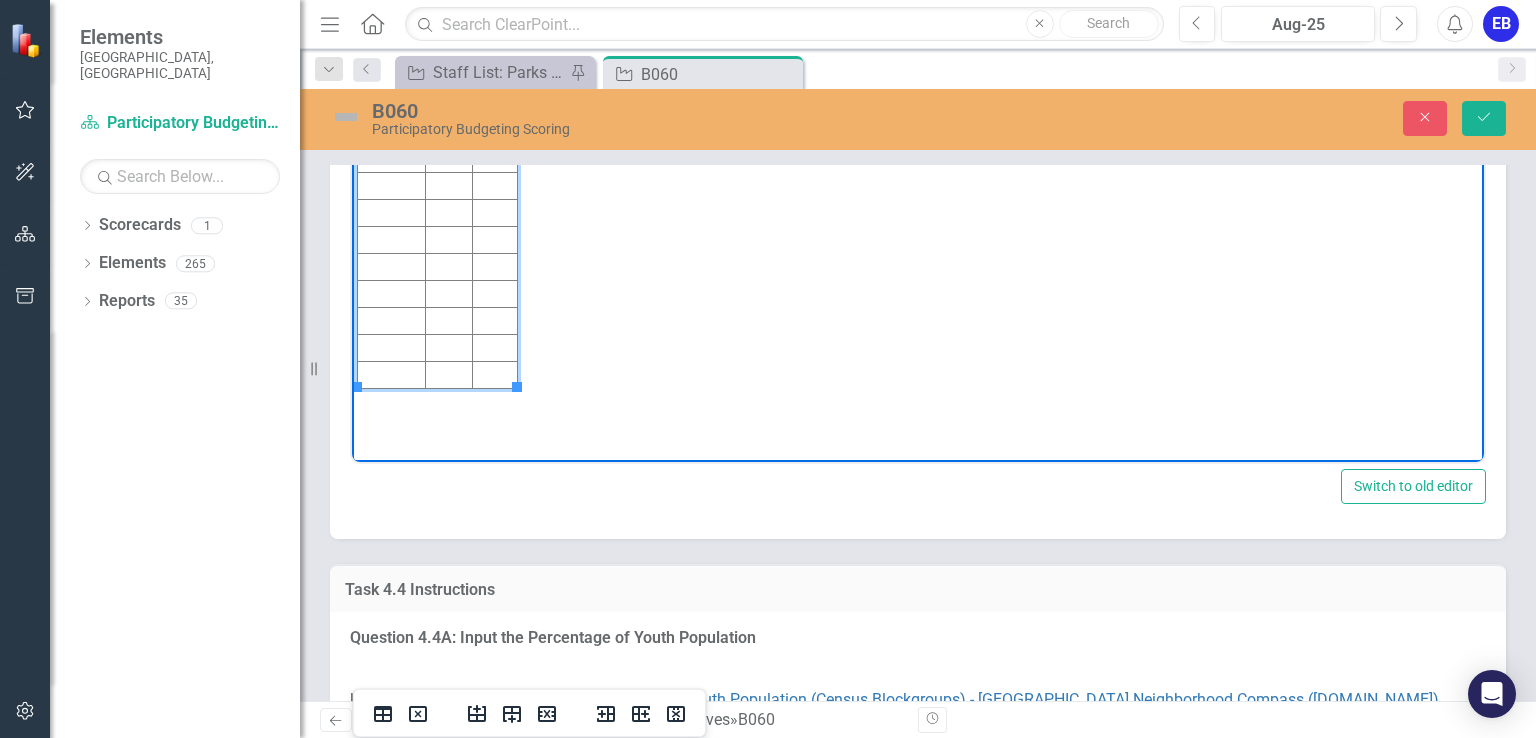 click at bounding box center [392, 158] 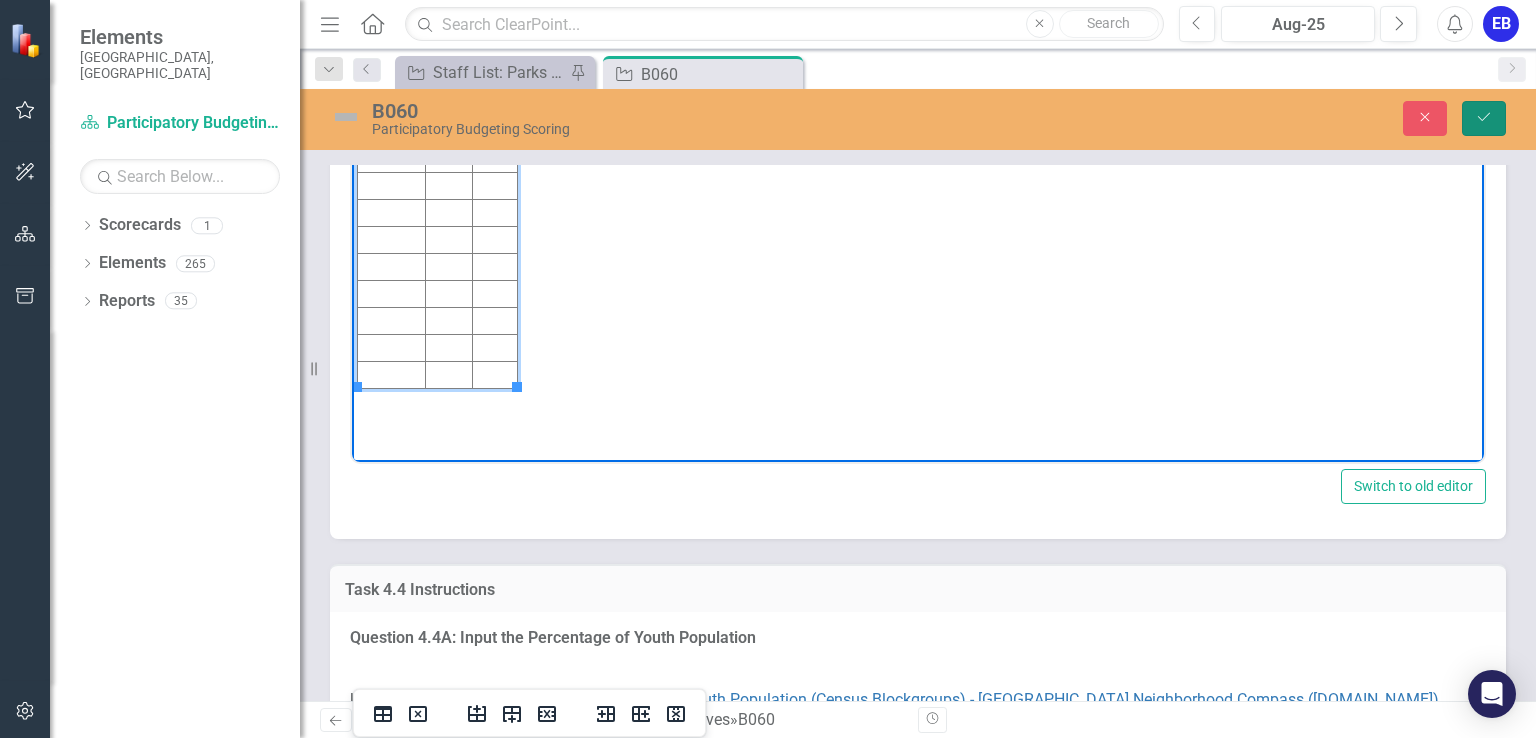 click on "Save" at bounding box center (1484, 118) 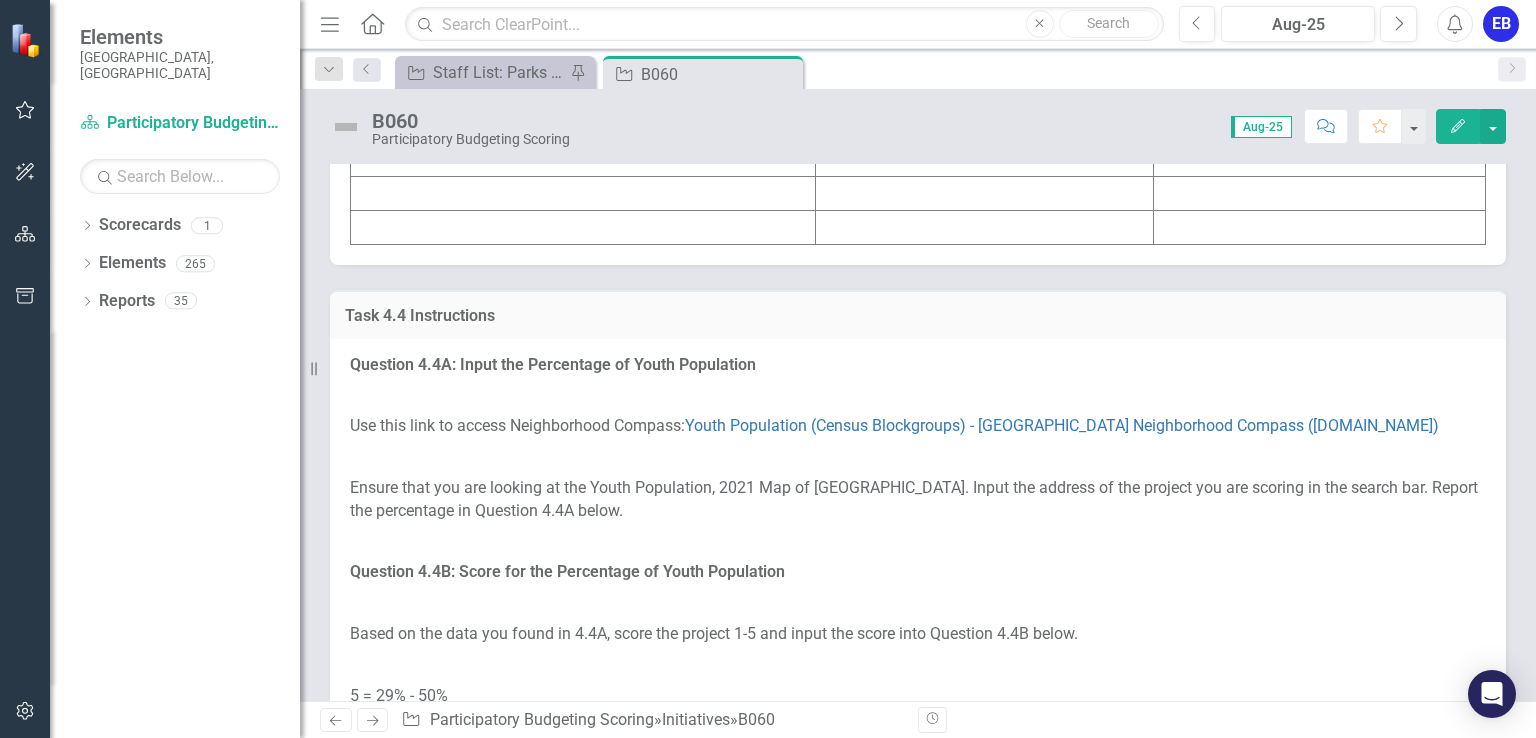 scroll, scrollTop: 5504, scrollLeft: 0, axis: vertical 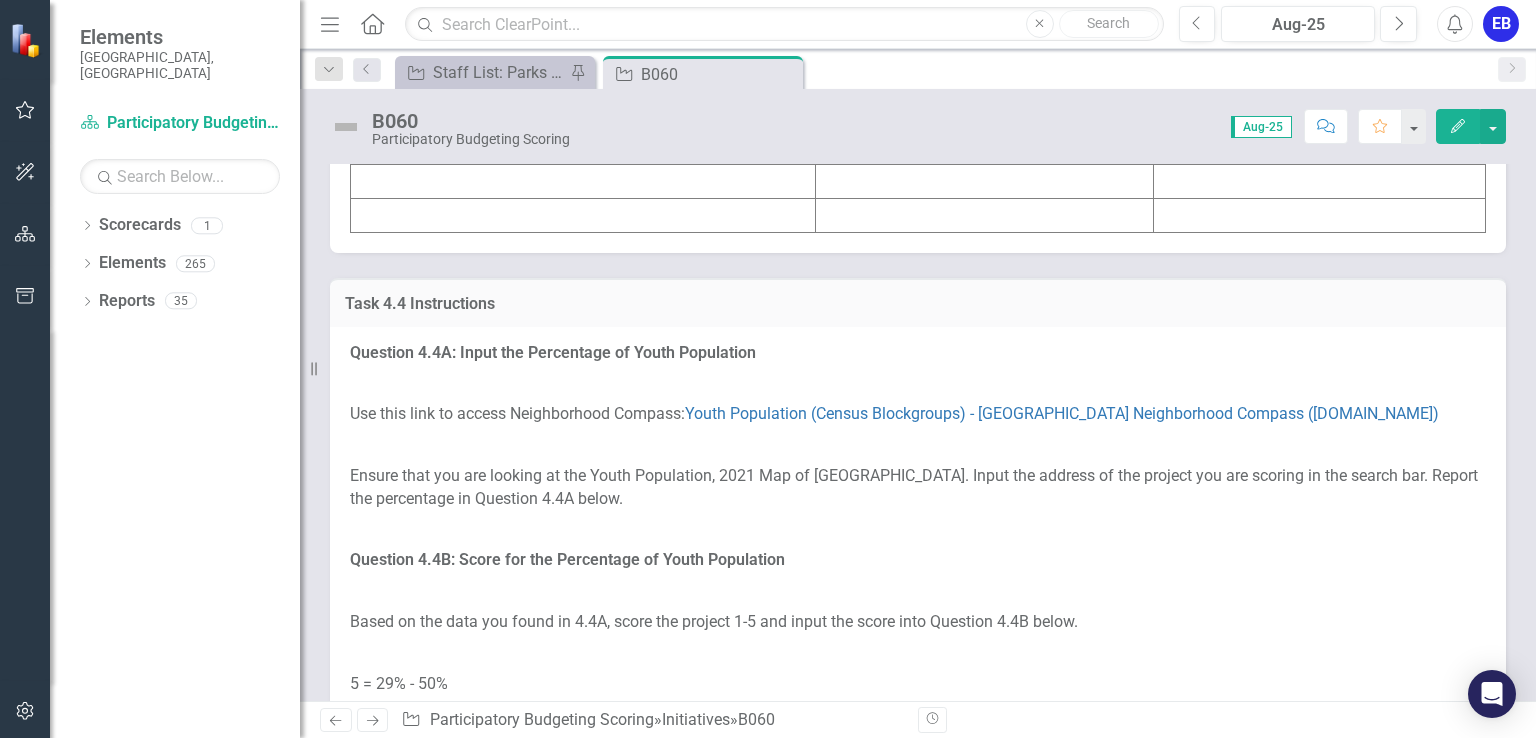 click on "6.25" at bounding box center (1320, -55) 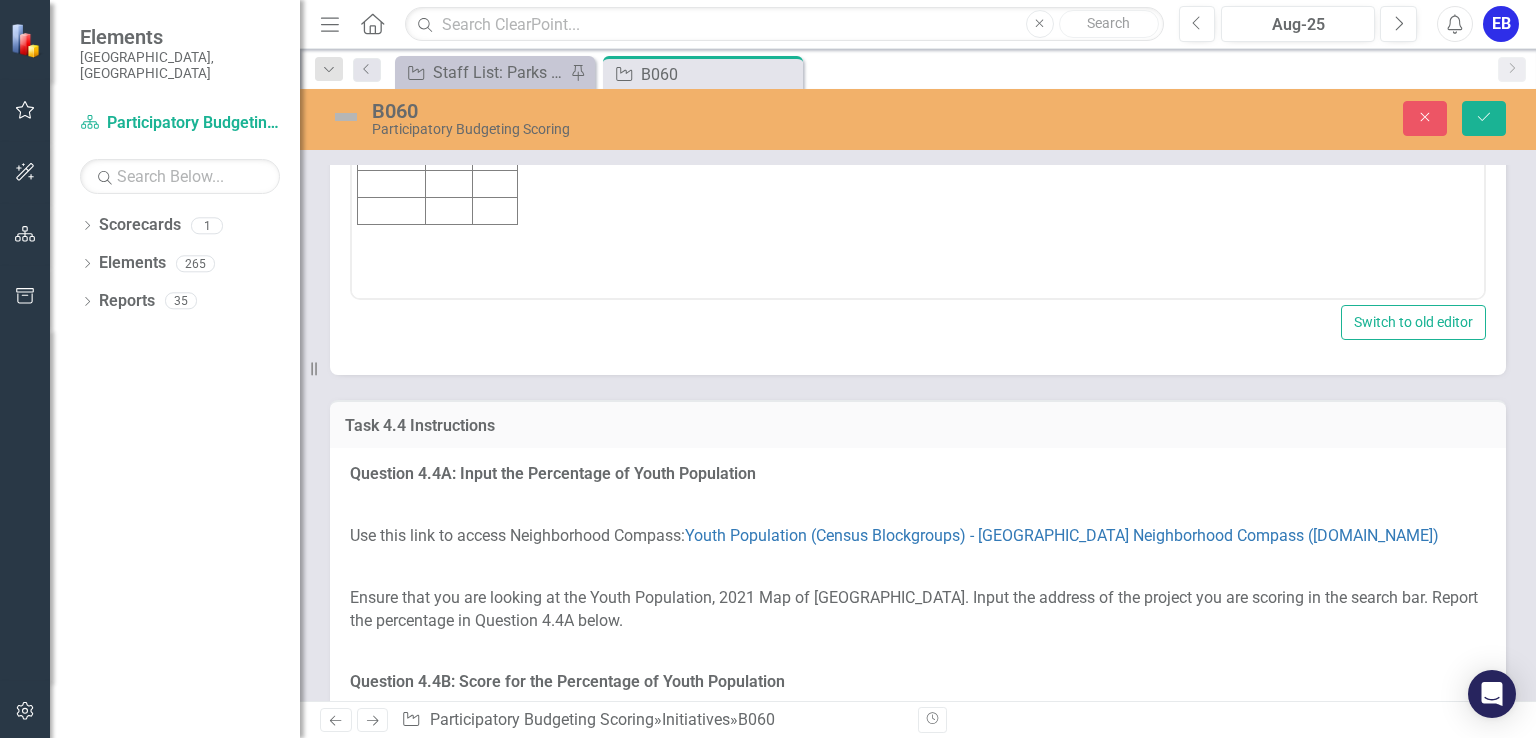 scroll, scrollTop: 0, scrollLeft: 0, axis: both 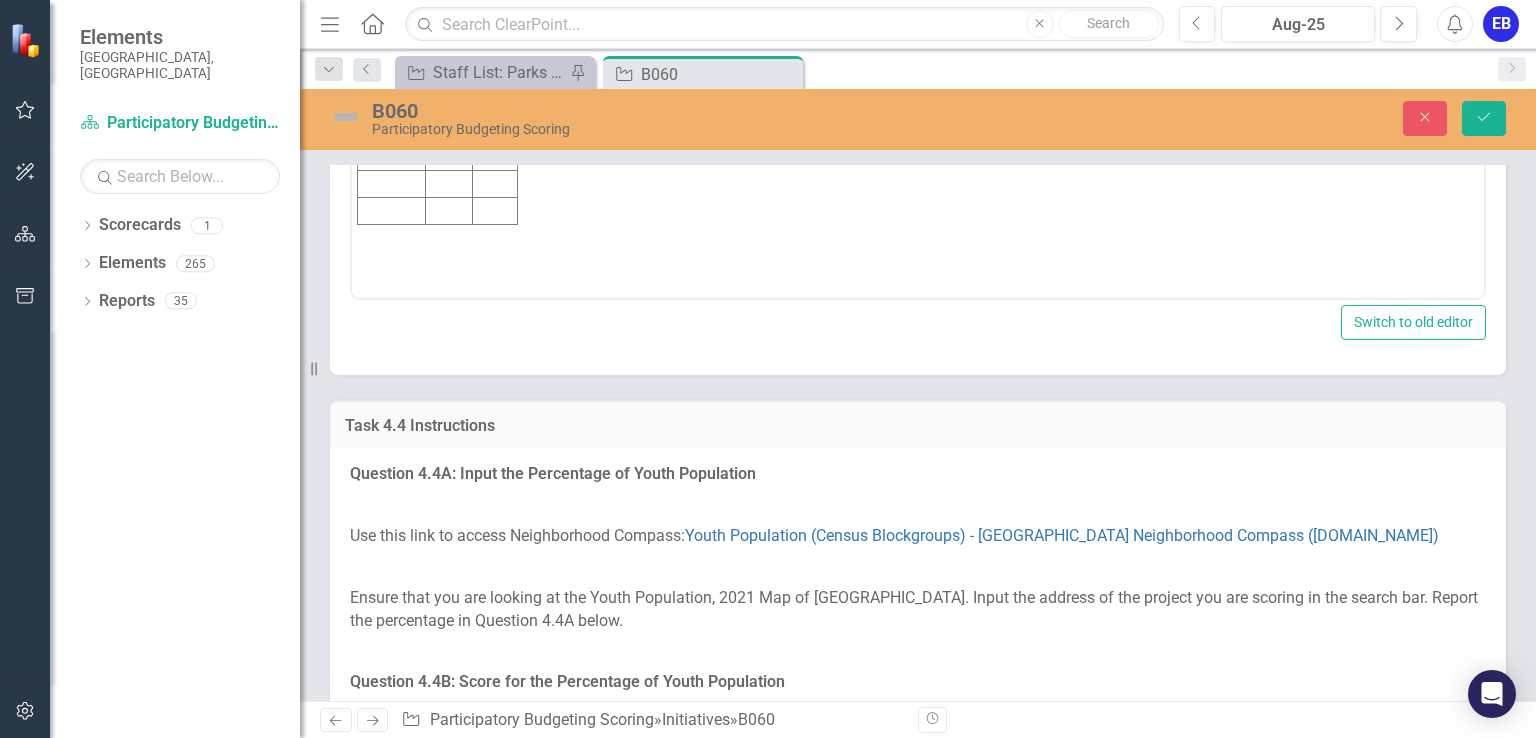 click on "6.25" at bounding box center (495, -5) 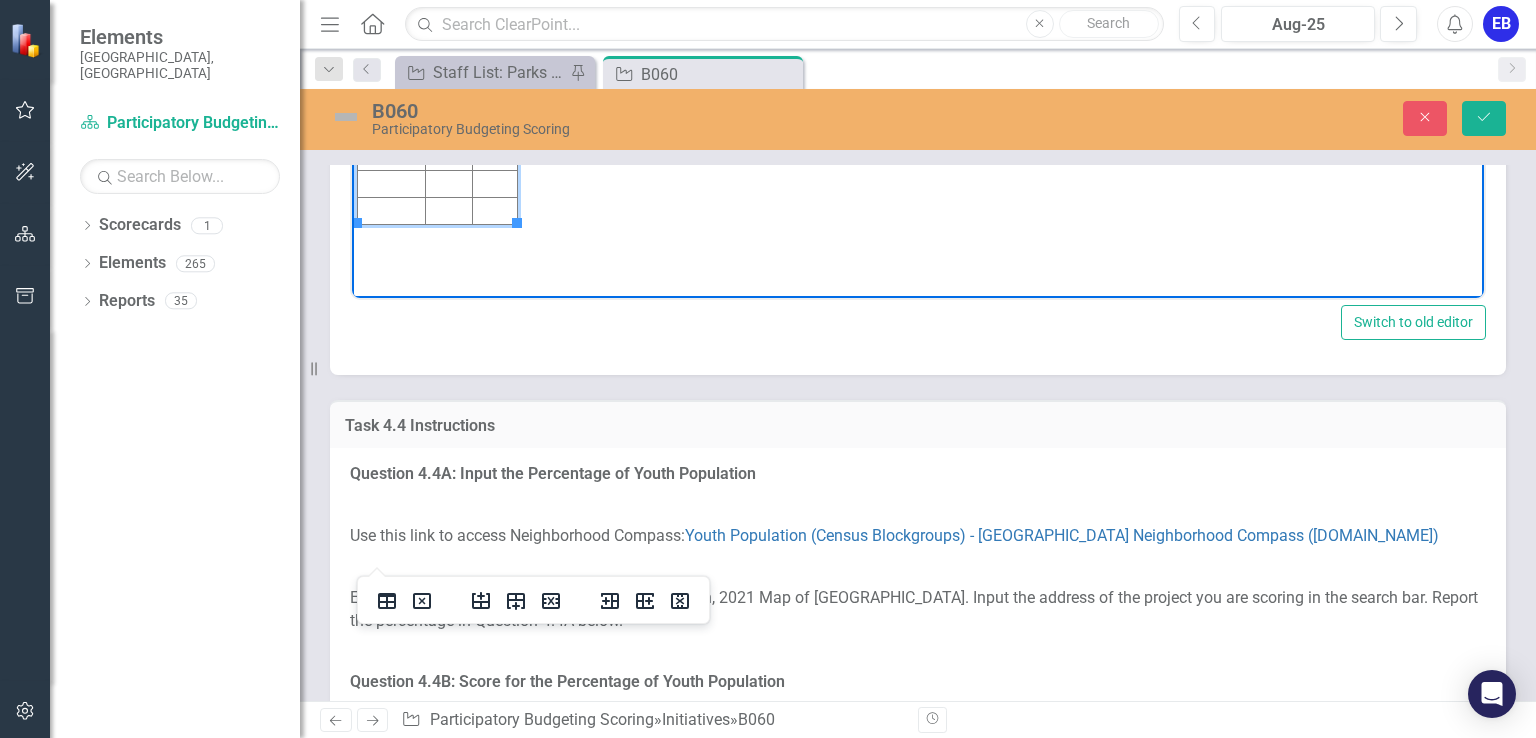 type 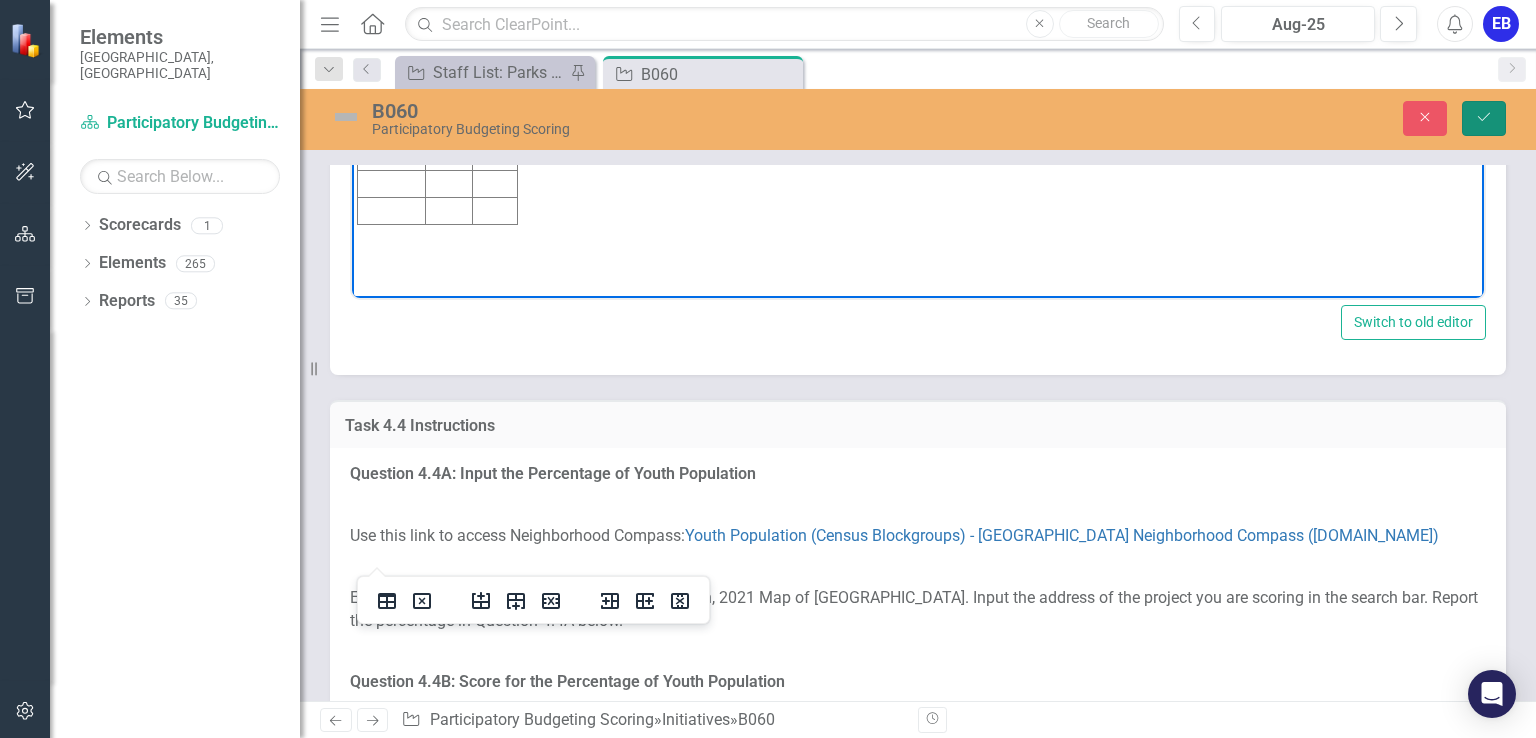 click on "Save" 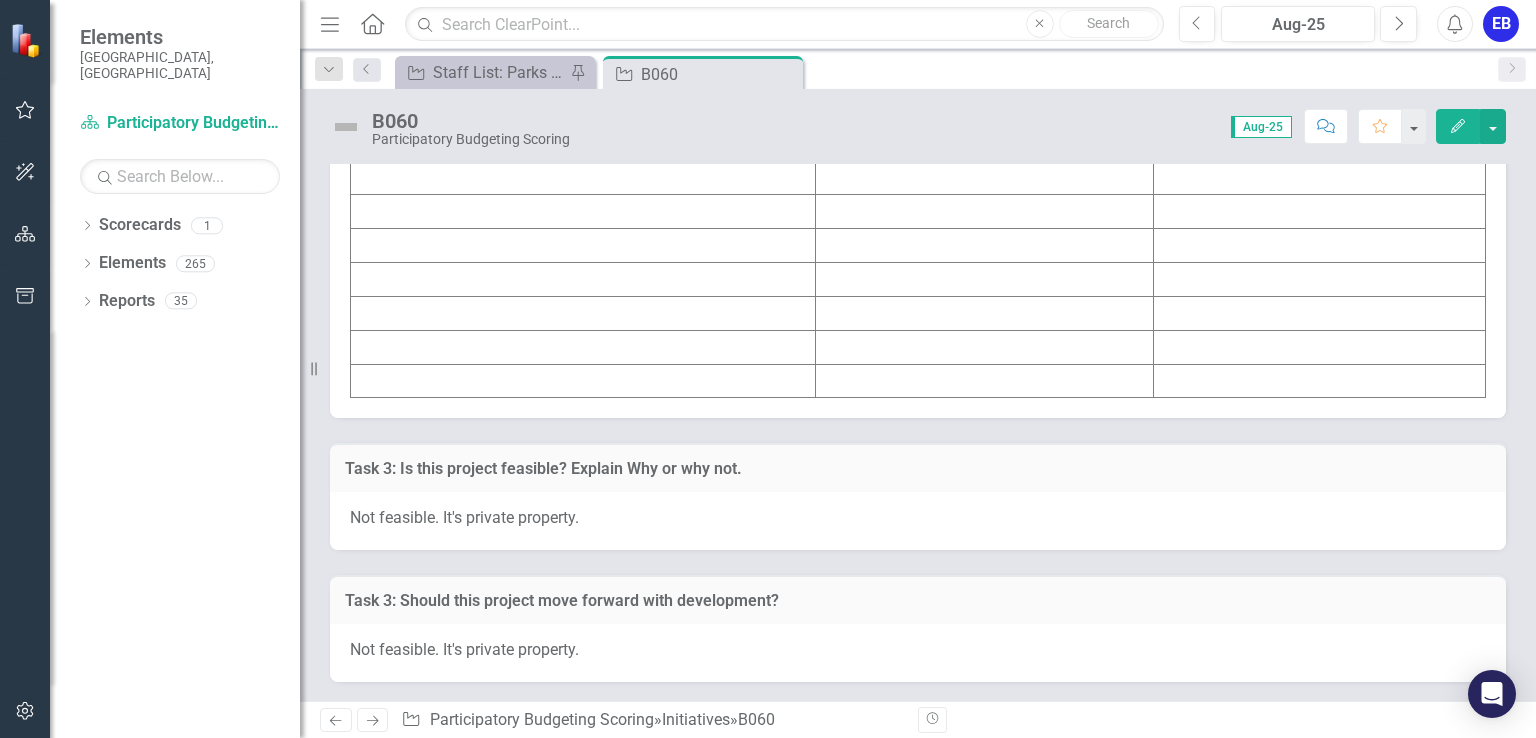 scroll, scrollTop: 6498, scrollLeft: 0, axis: vertical 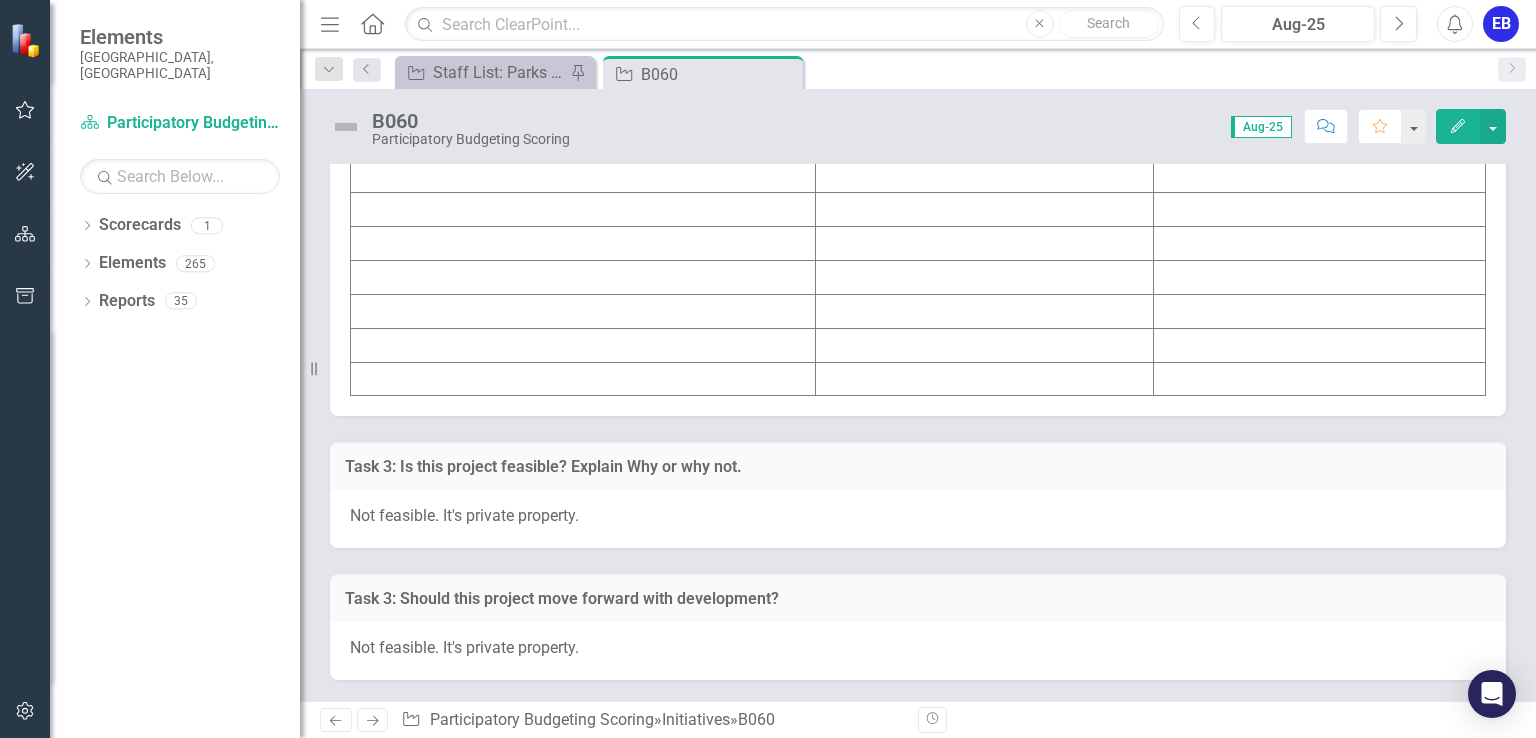 click at bounding box center [985, 108] 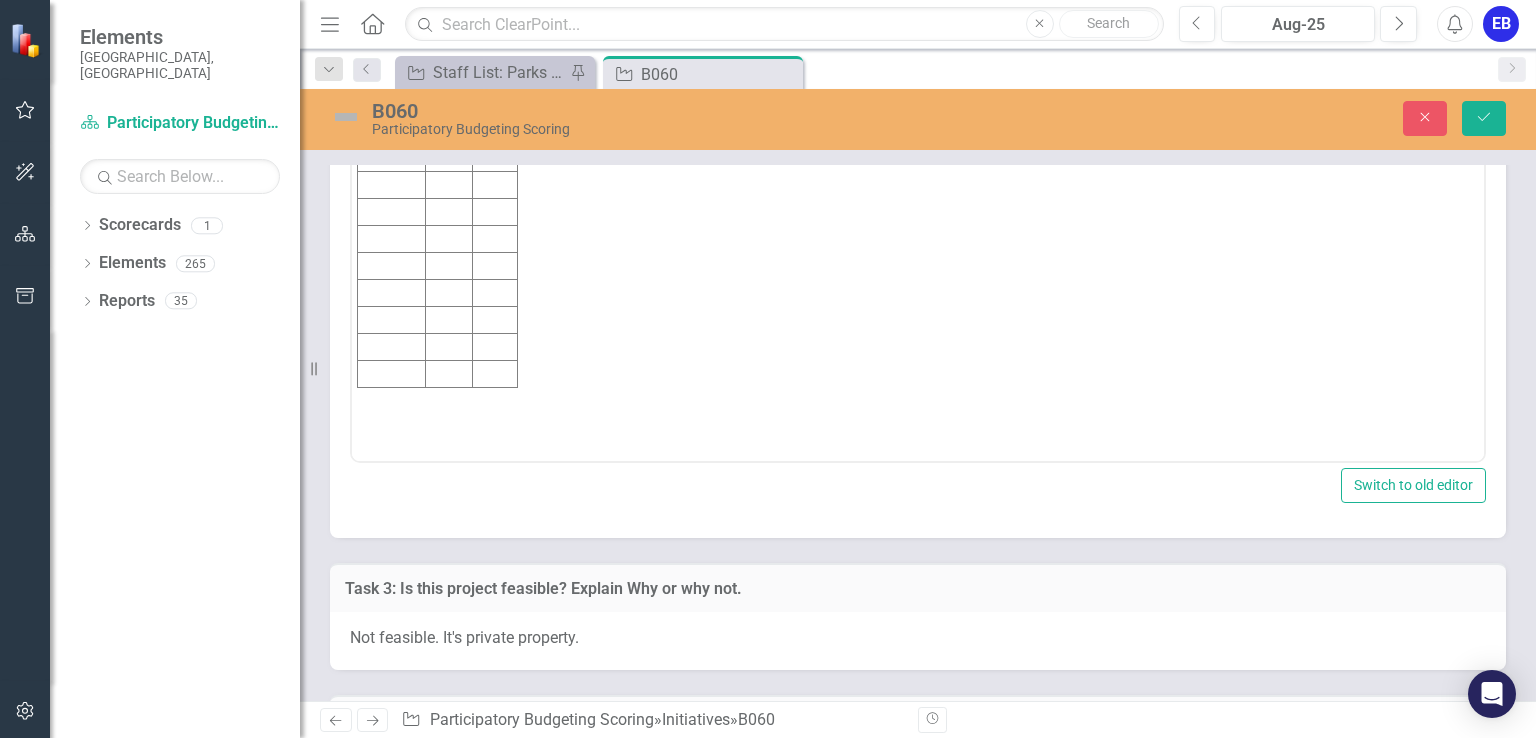 scroll, scrollTop: 0, scrollLeft: 0, axis: both 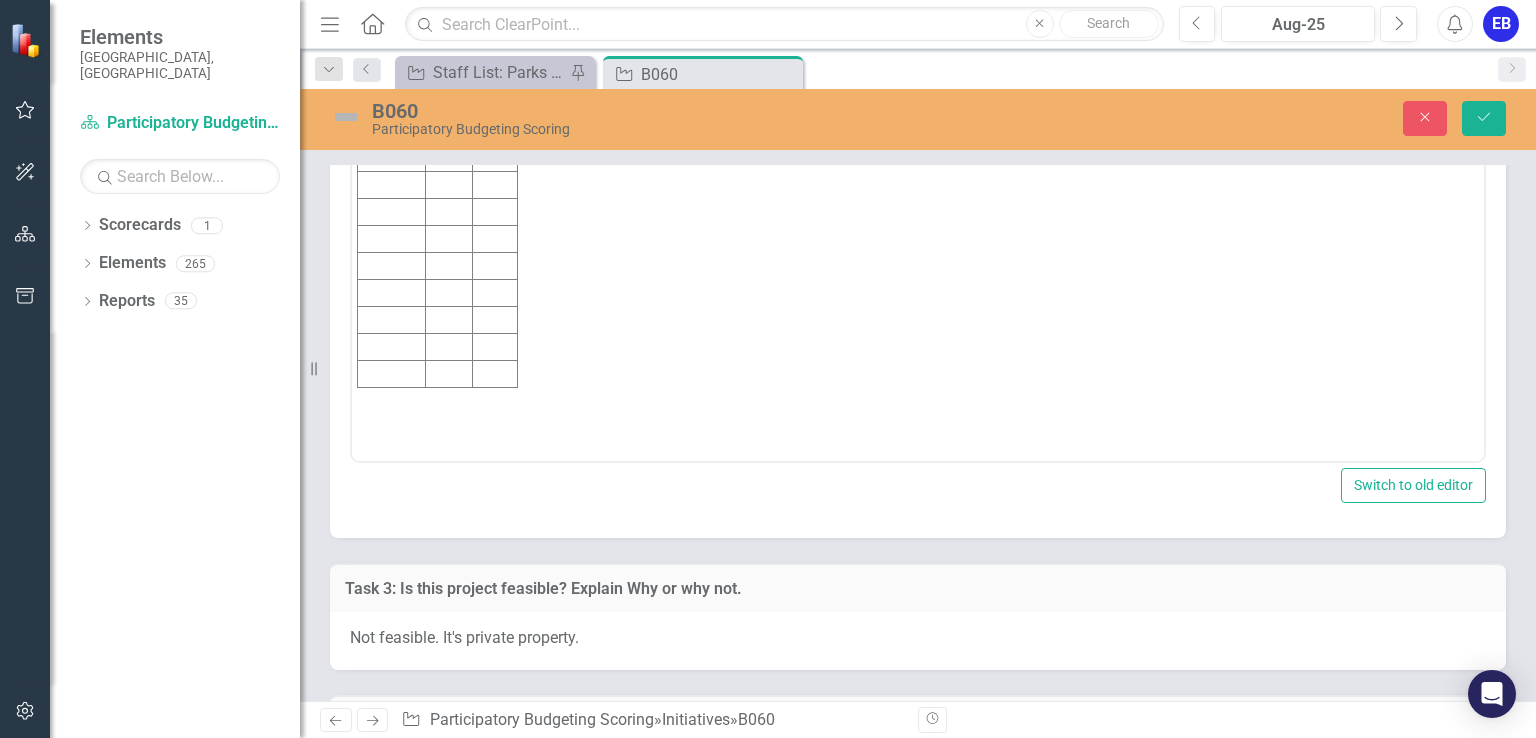 click at bounding box center [448, 158] 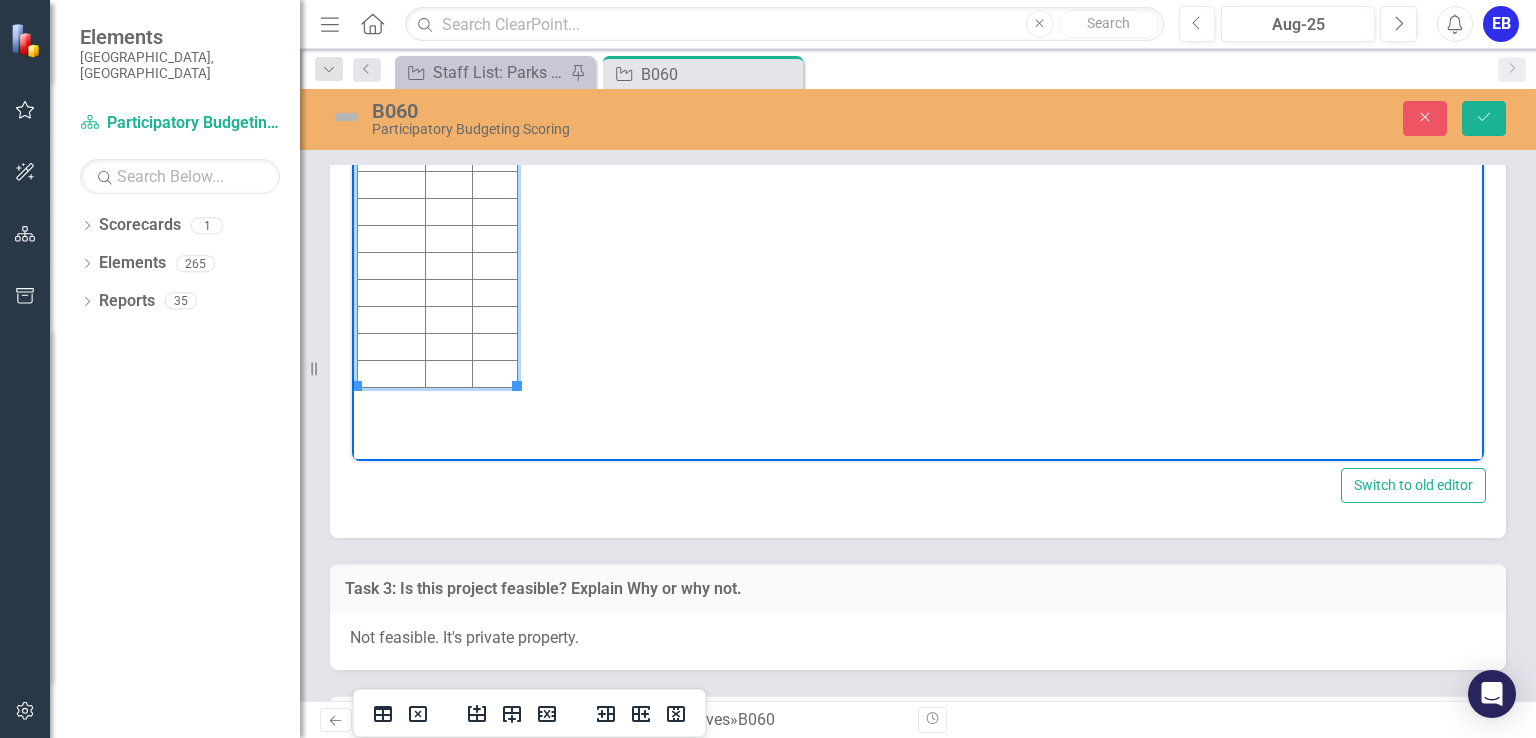 type 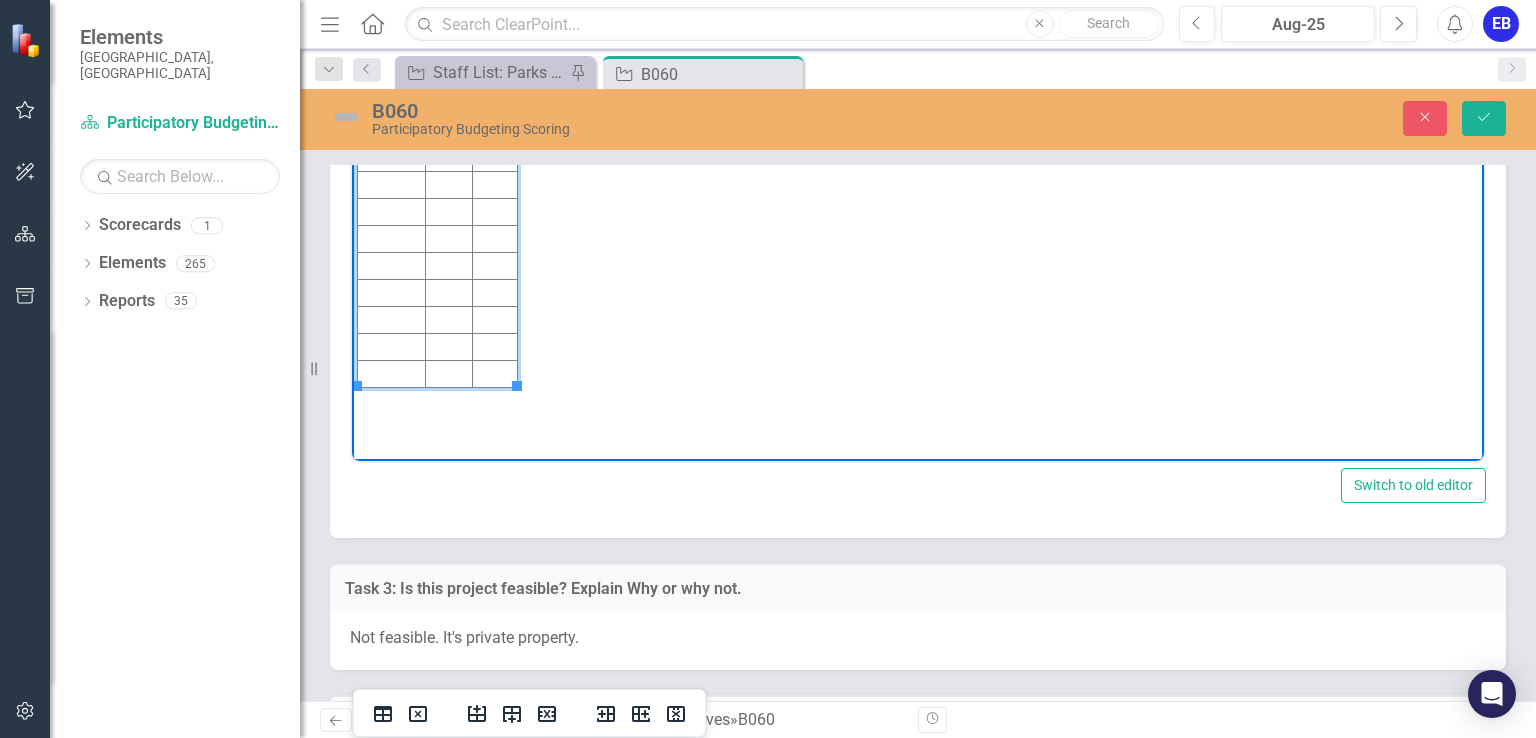 click at bounding box center [495, 158] 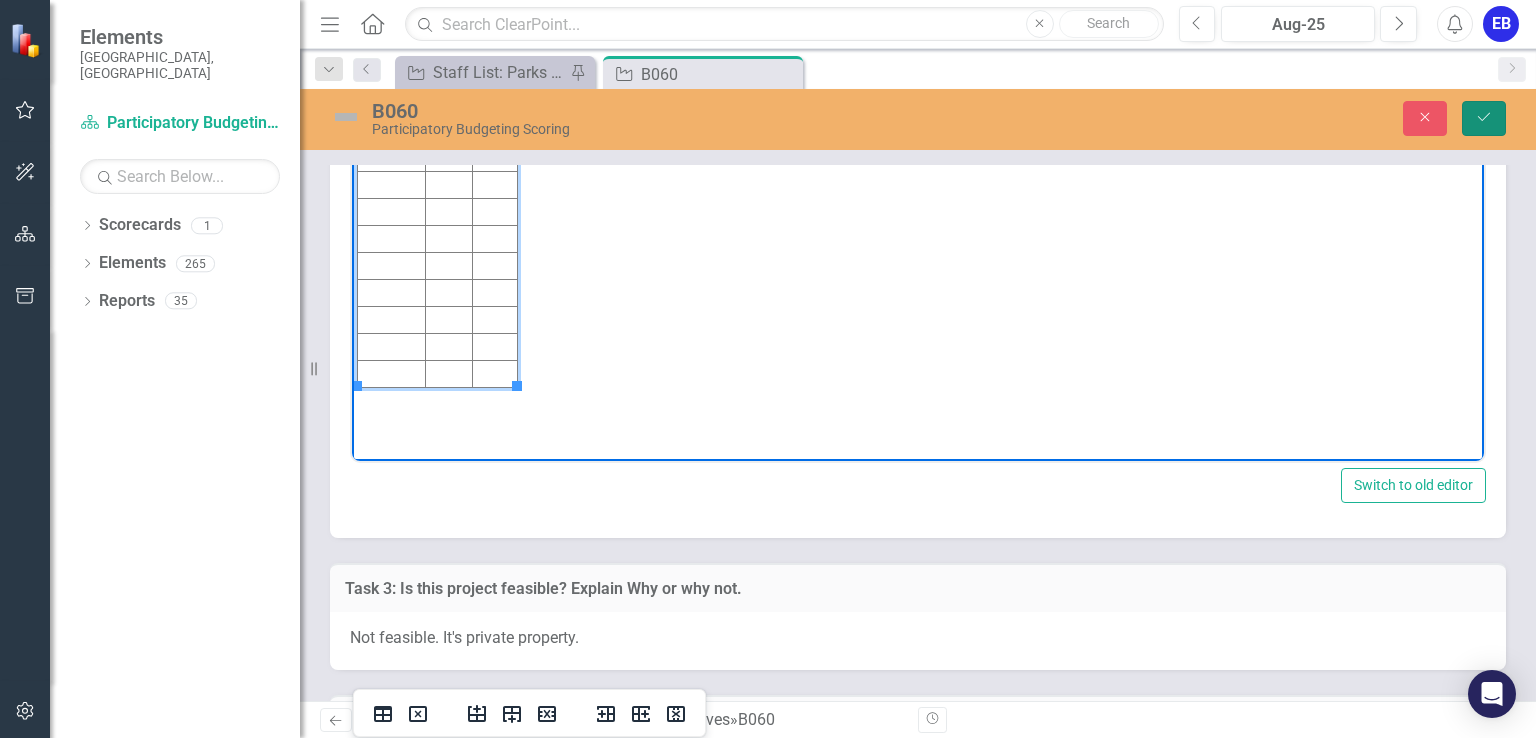 click on "Save" 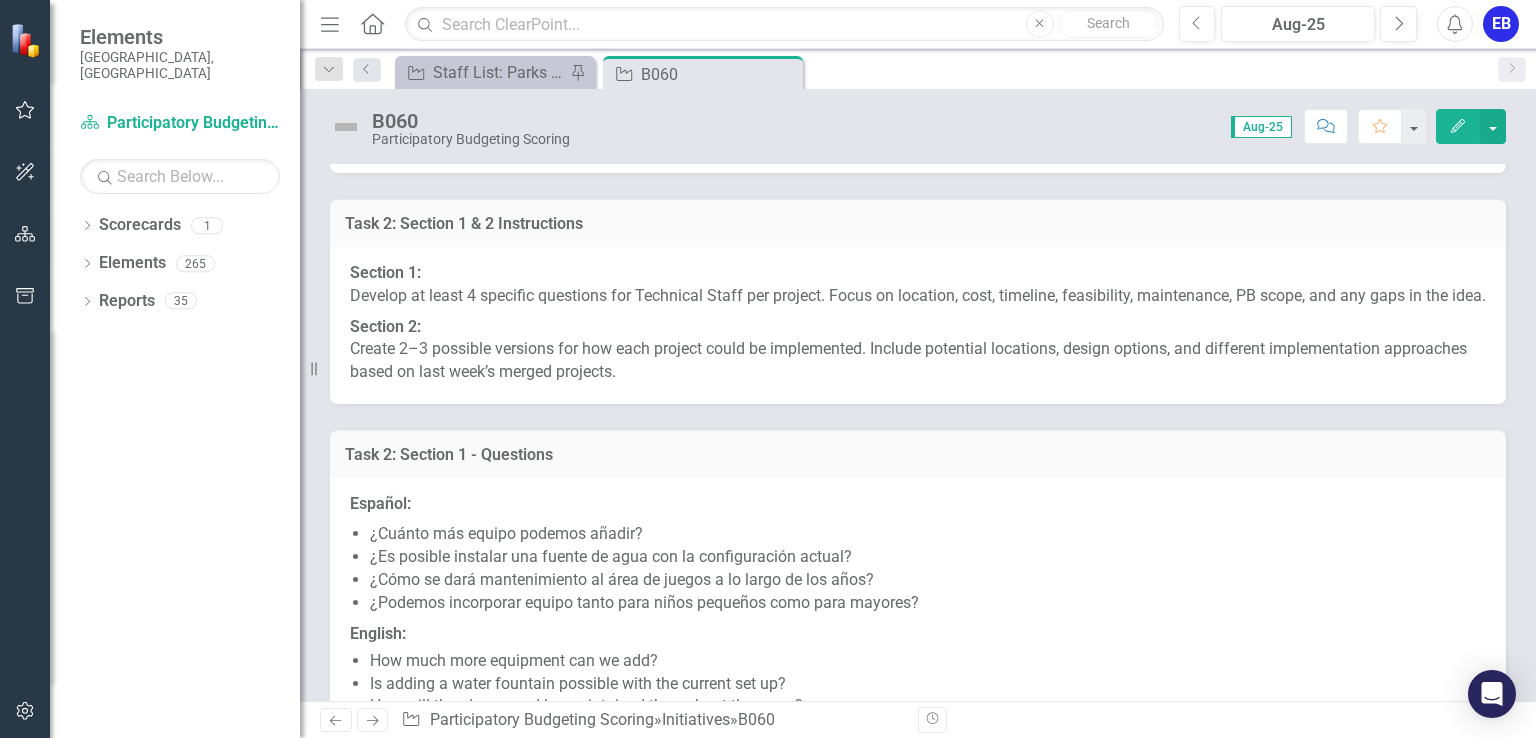 scroll, scrollTop: 7234, scrollLeft: 0, axis: vertical 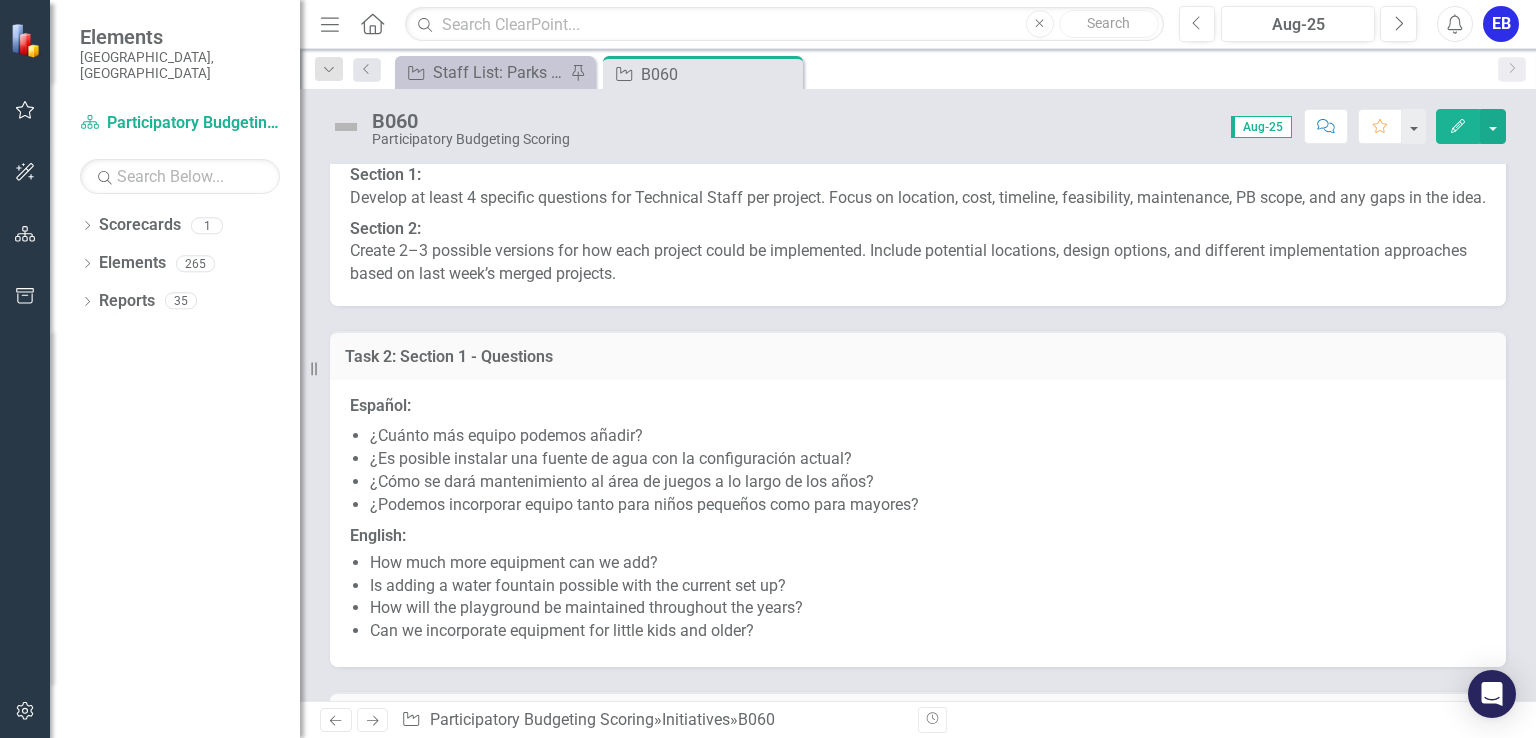 click on "EB" at bounding box center [1501, 24] 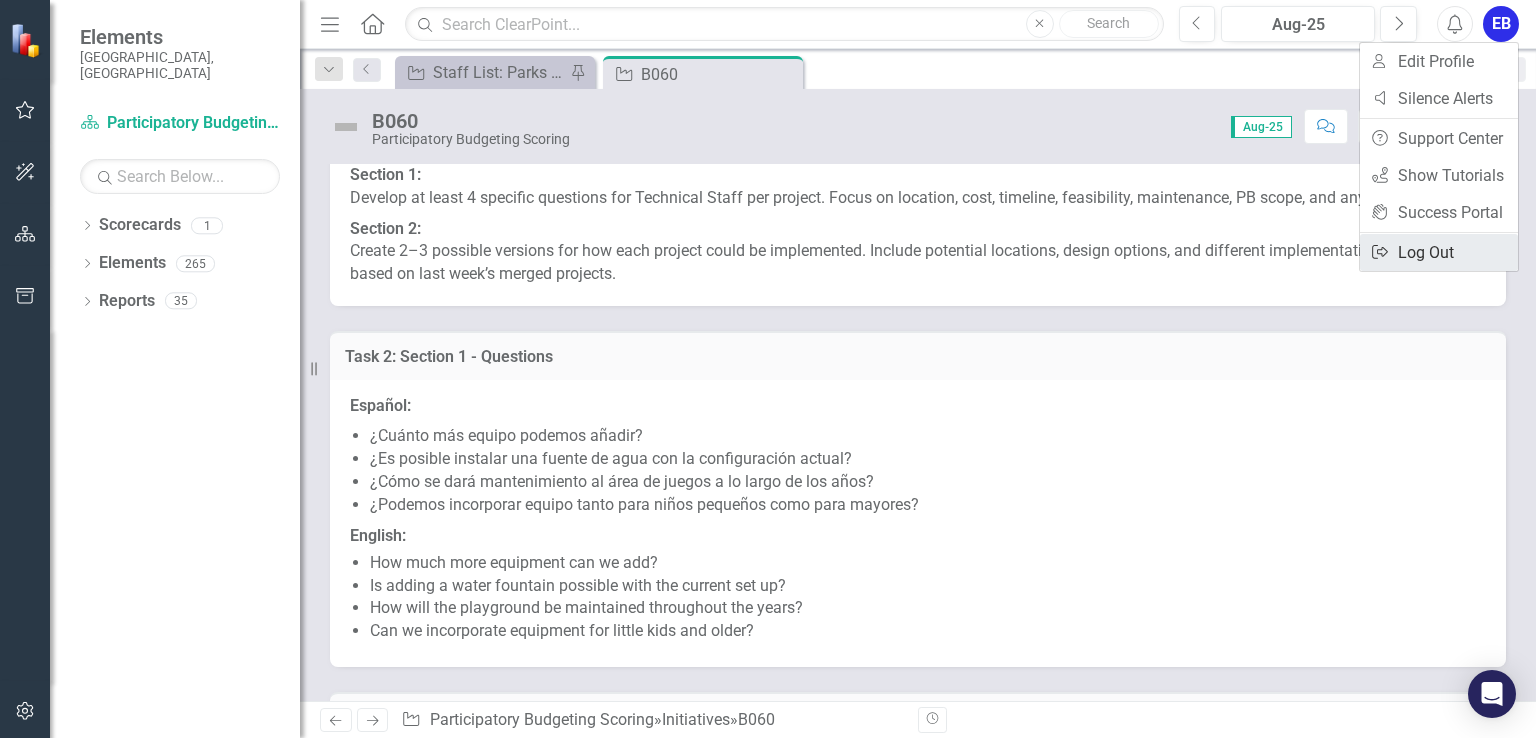 click on "Logout Log Out" at bounding box center [1439, 252] 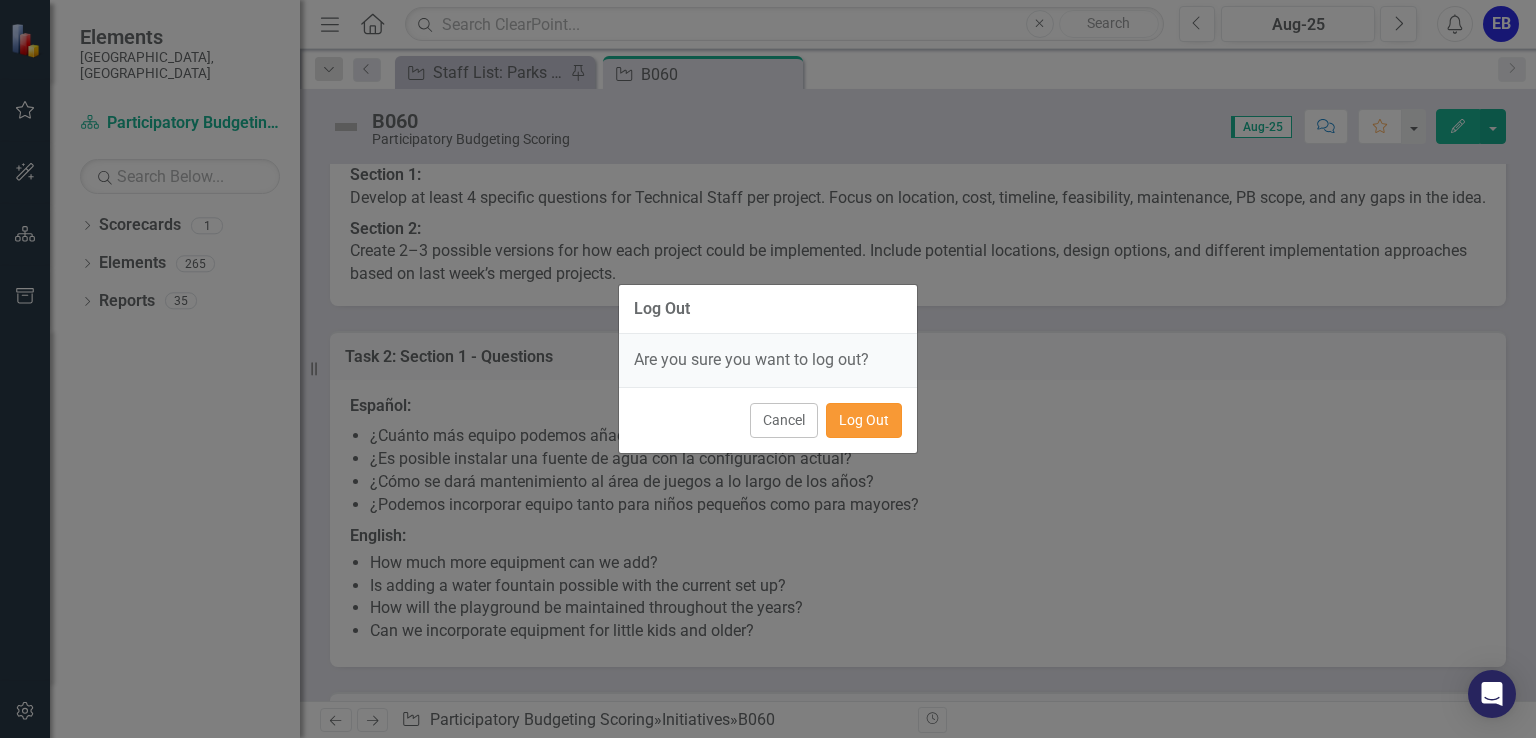 click on "Log Out" at bounding box center (864, 420) 